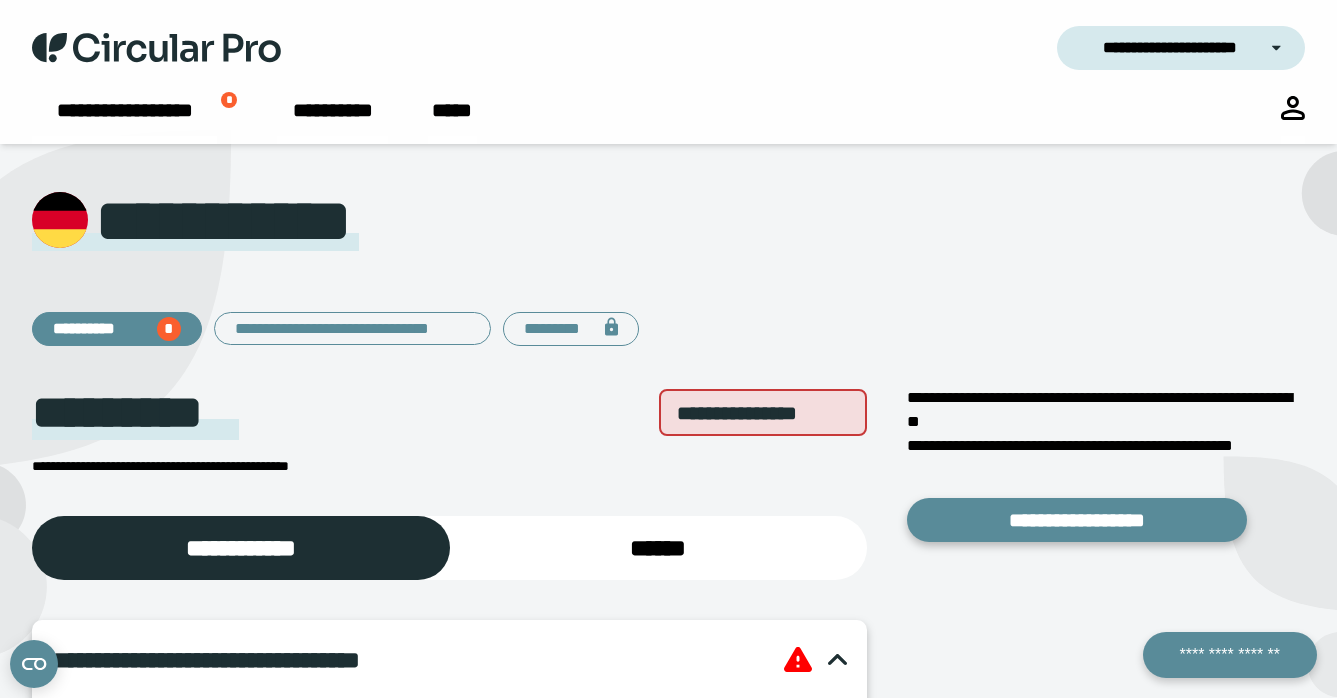 scroll, scrollTop: 600, scrollLeft: 0, axis: vertical 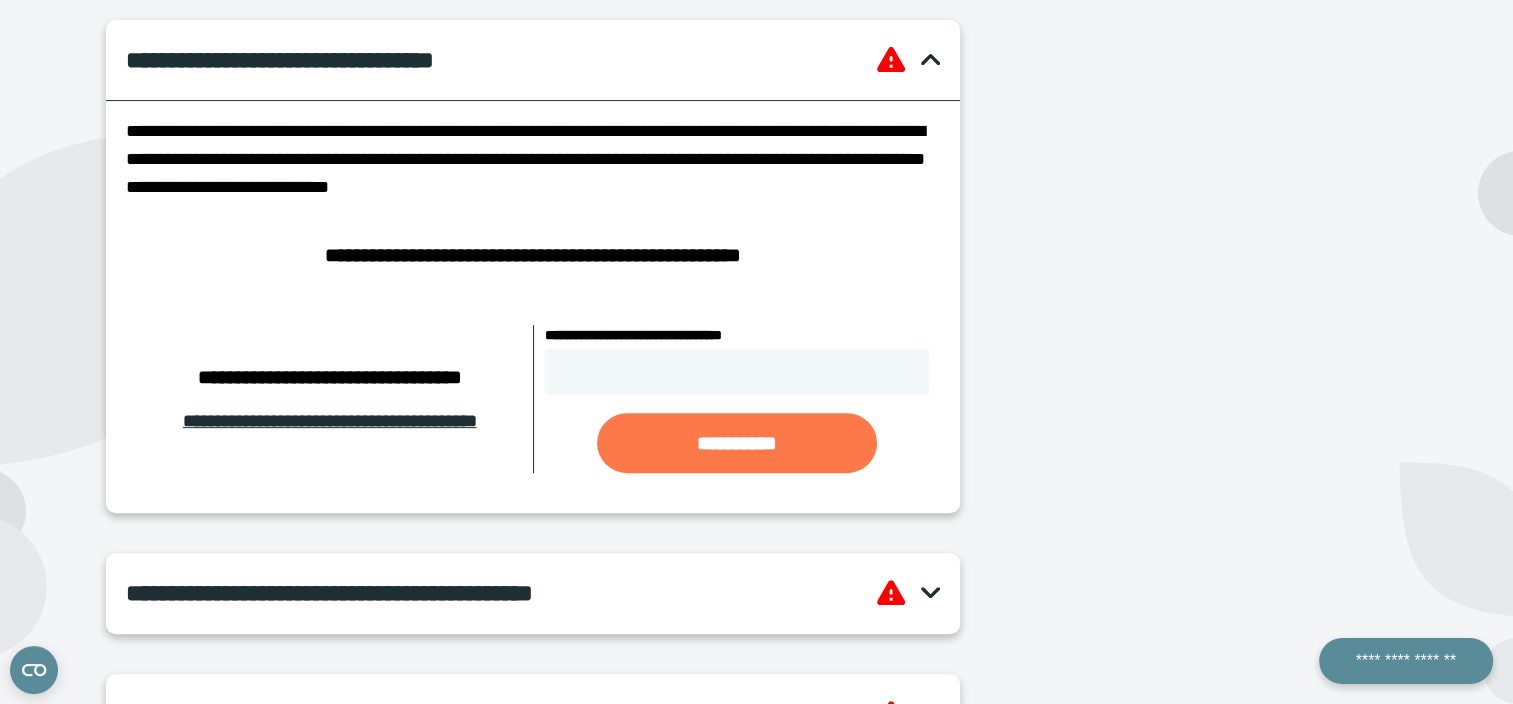 click on "**********" at bounding box center (737, 443) 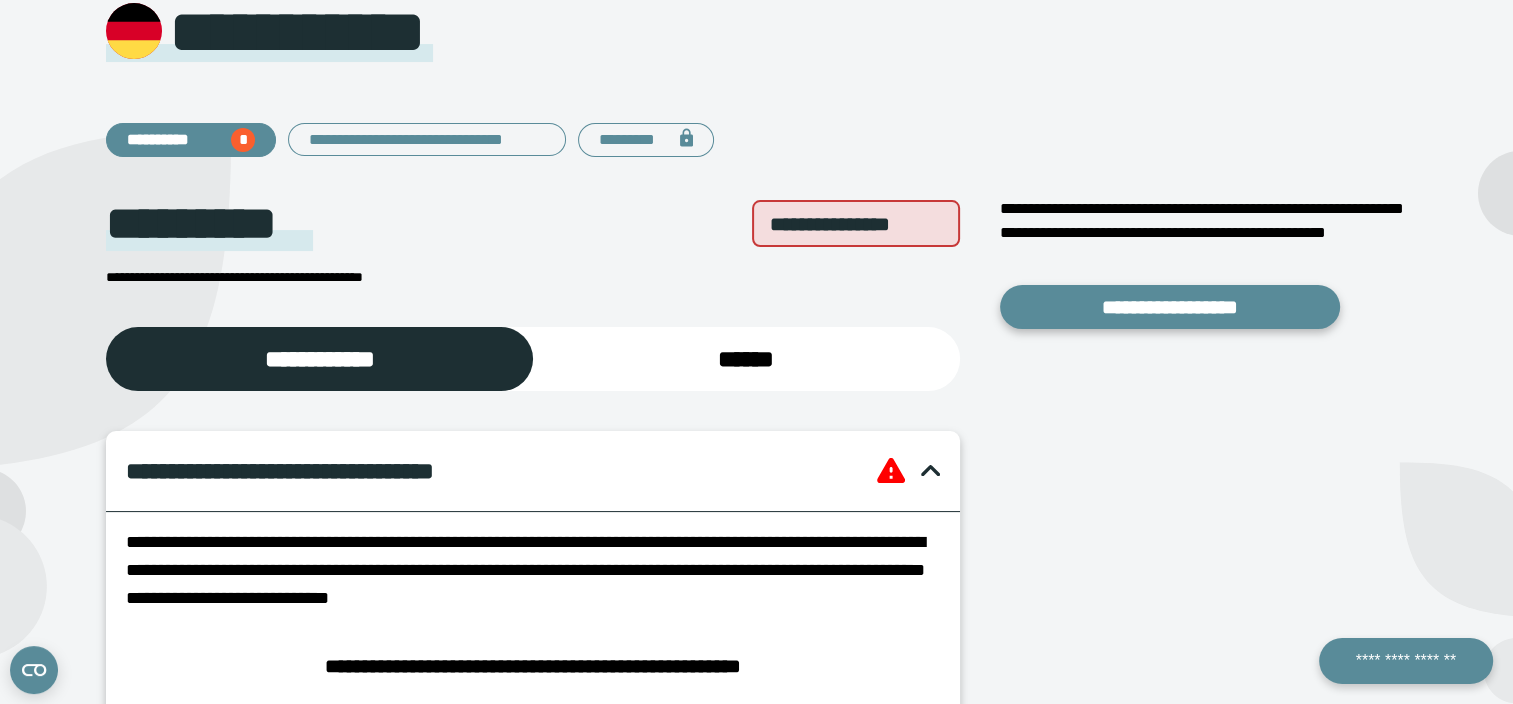 scroll, scrollTop: 0, scrollLeft: 0, axis: both 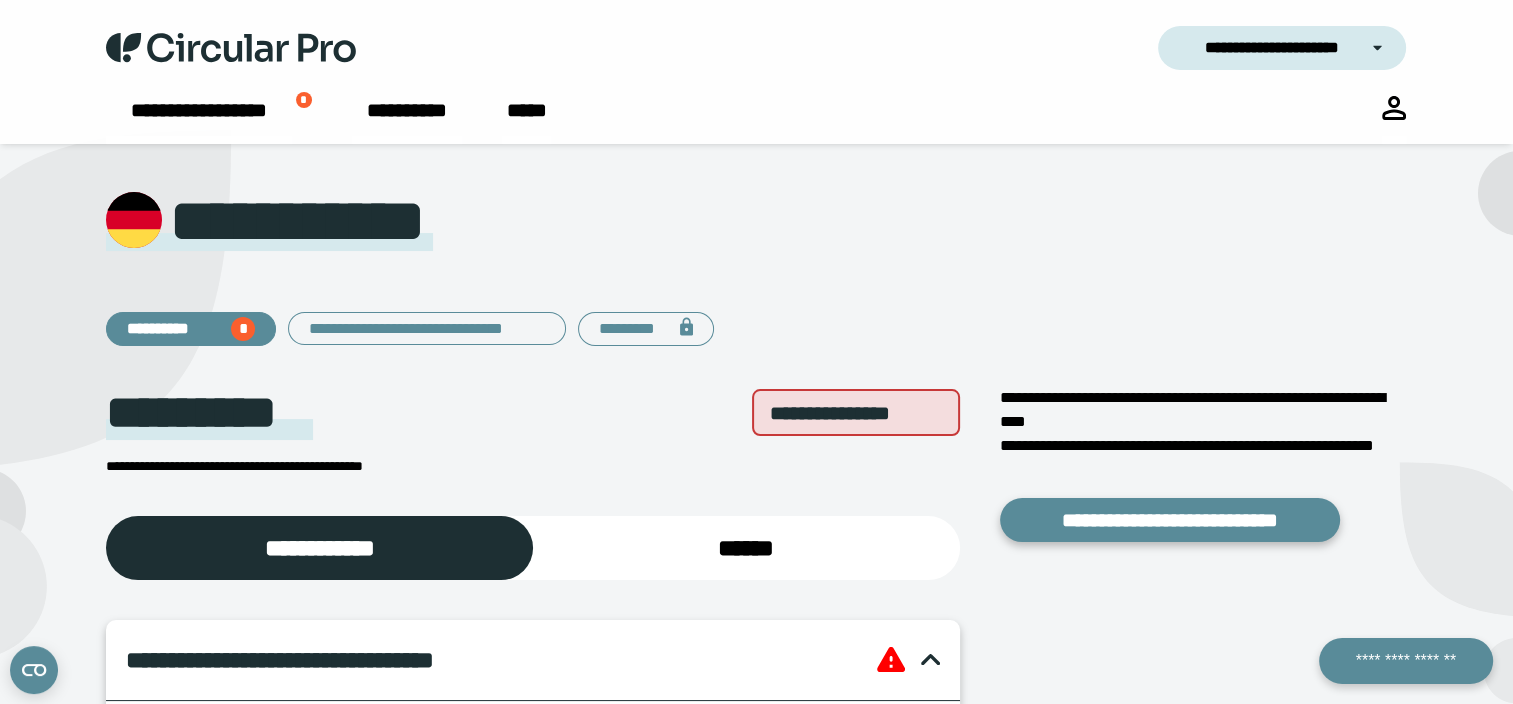 click on "**********" at bounding box center (173, 329) 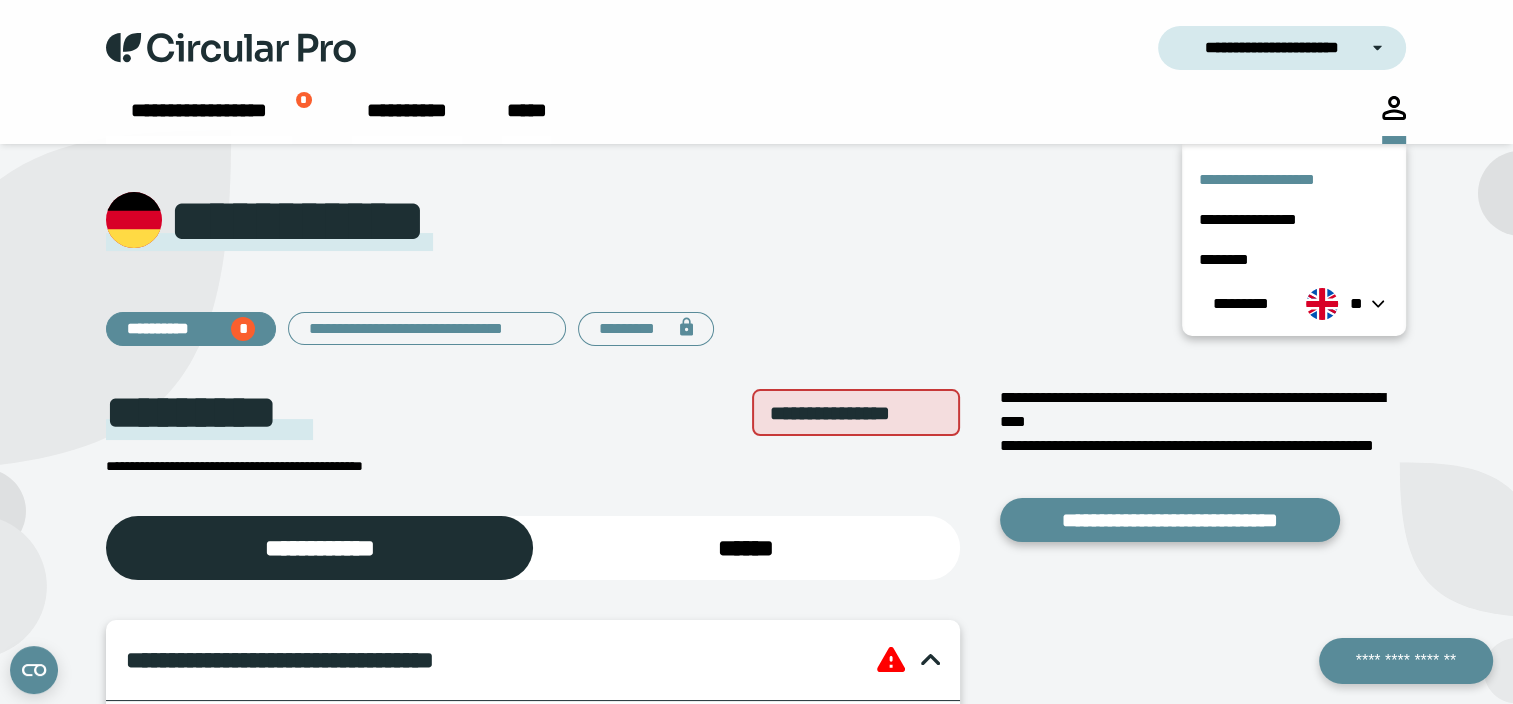 click on "**********" at bounding box center (1294, 180) 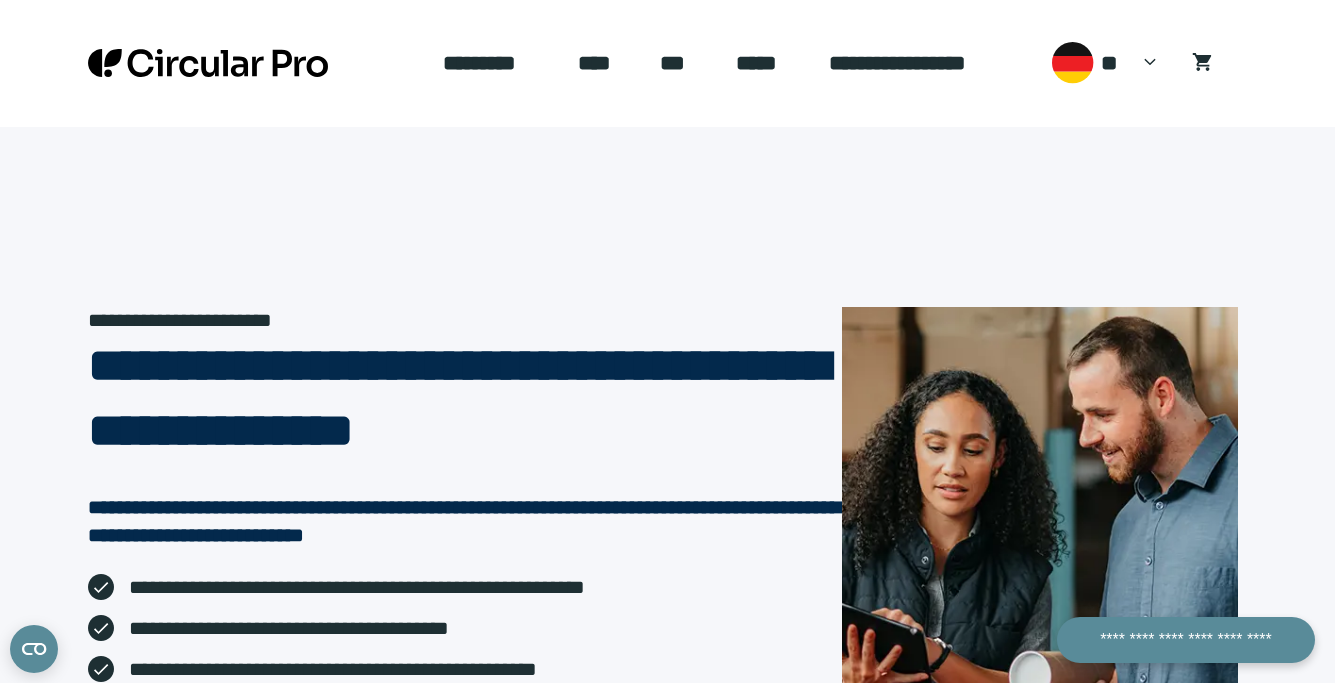 scroll, scrollTop: 0, scrollLeft: 0, axis: both 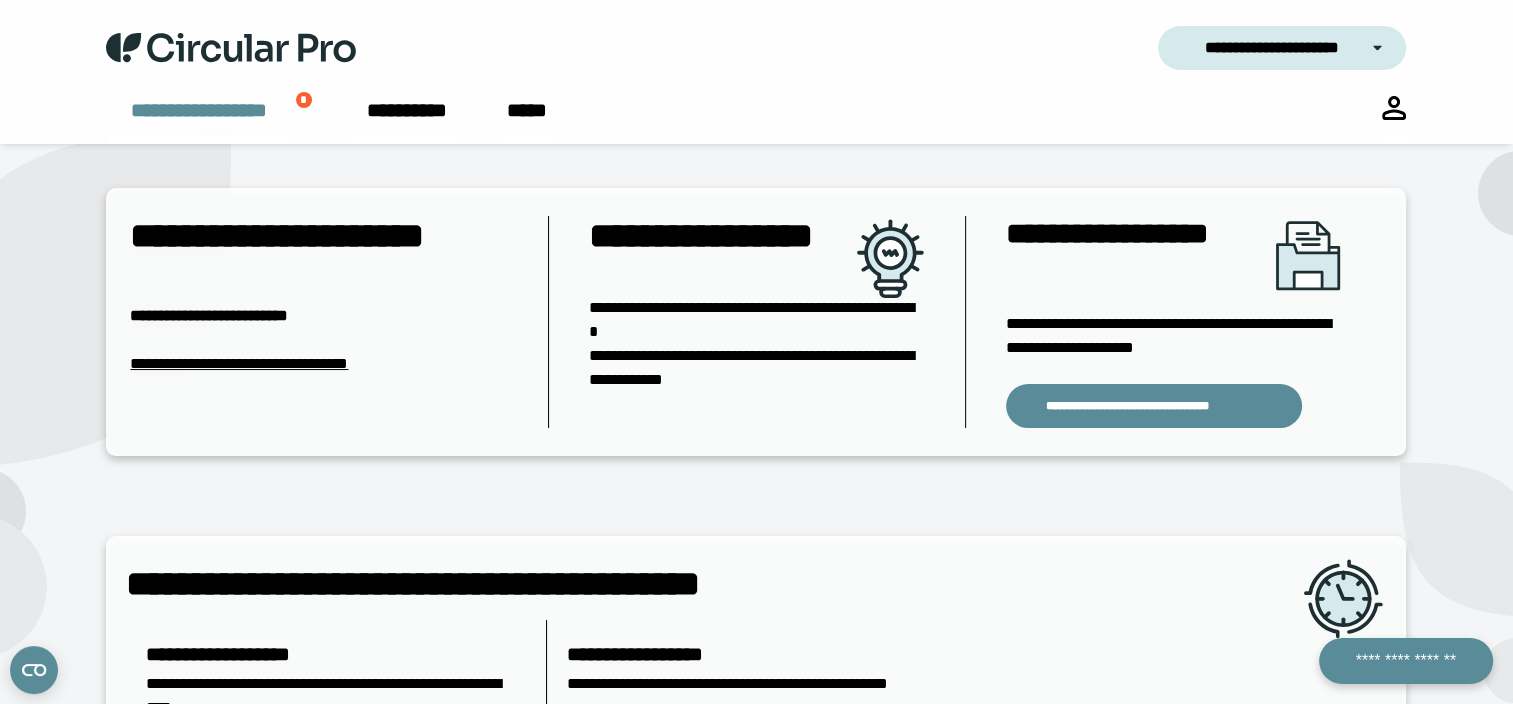 click on "**********" at bounding box center [198, 120] 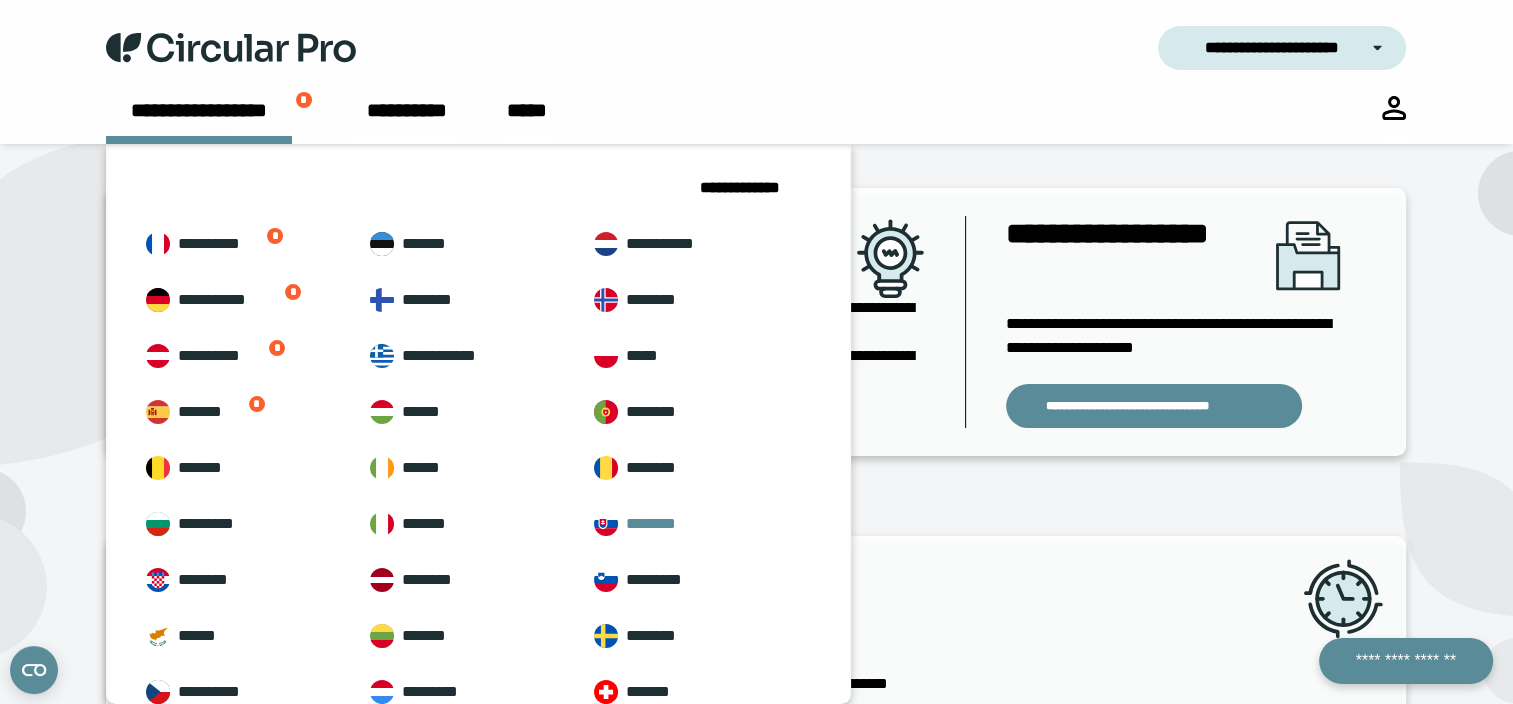 click on "********" at bounding box center [662, 524] 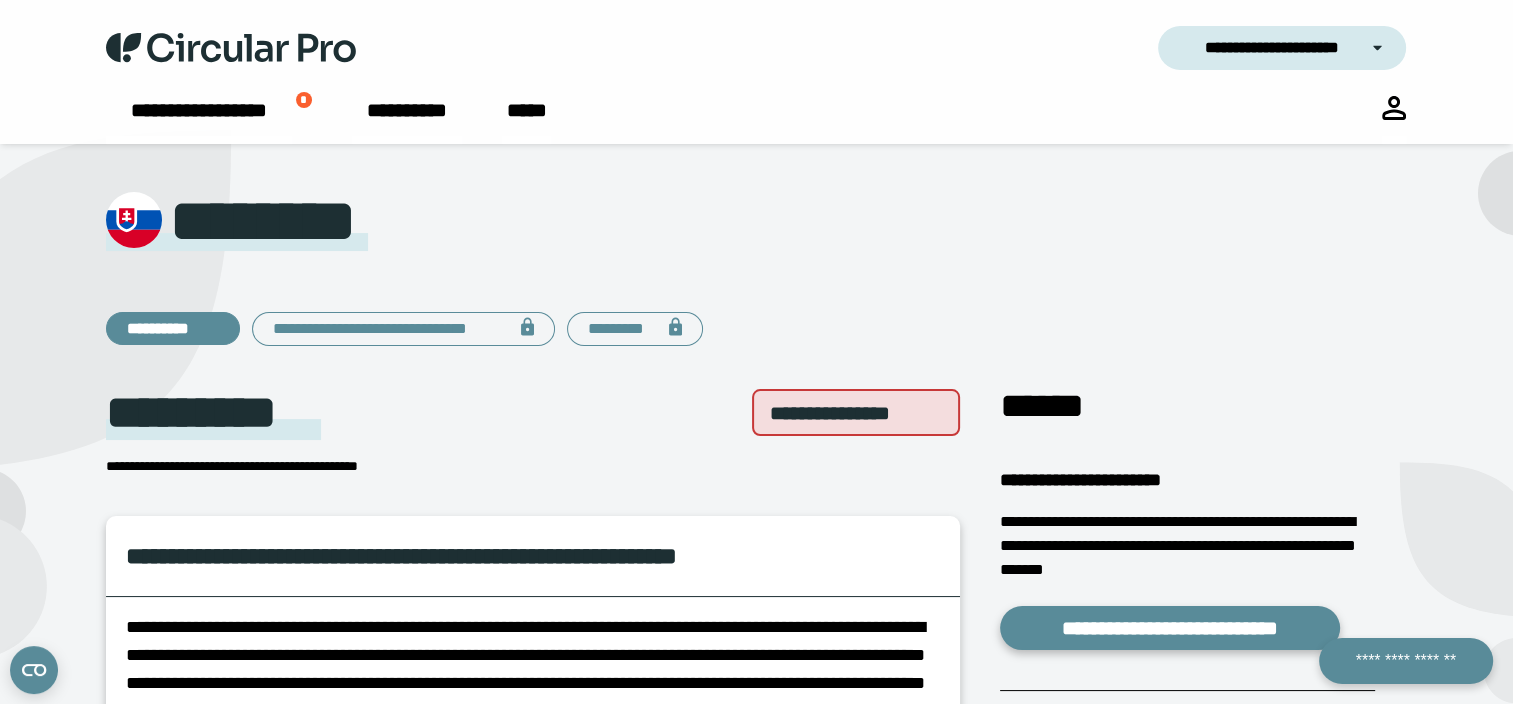 click on "**********" at bounding box center [172, 329] 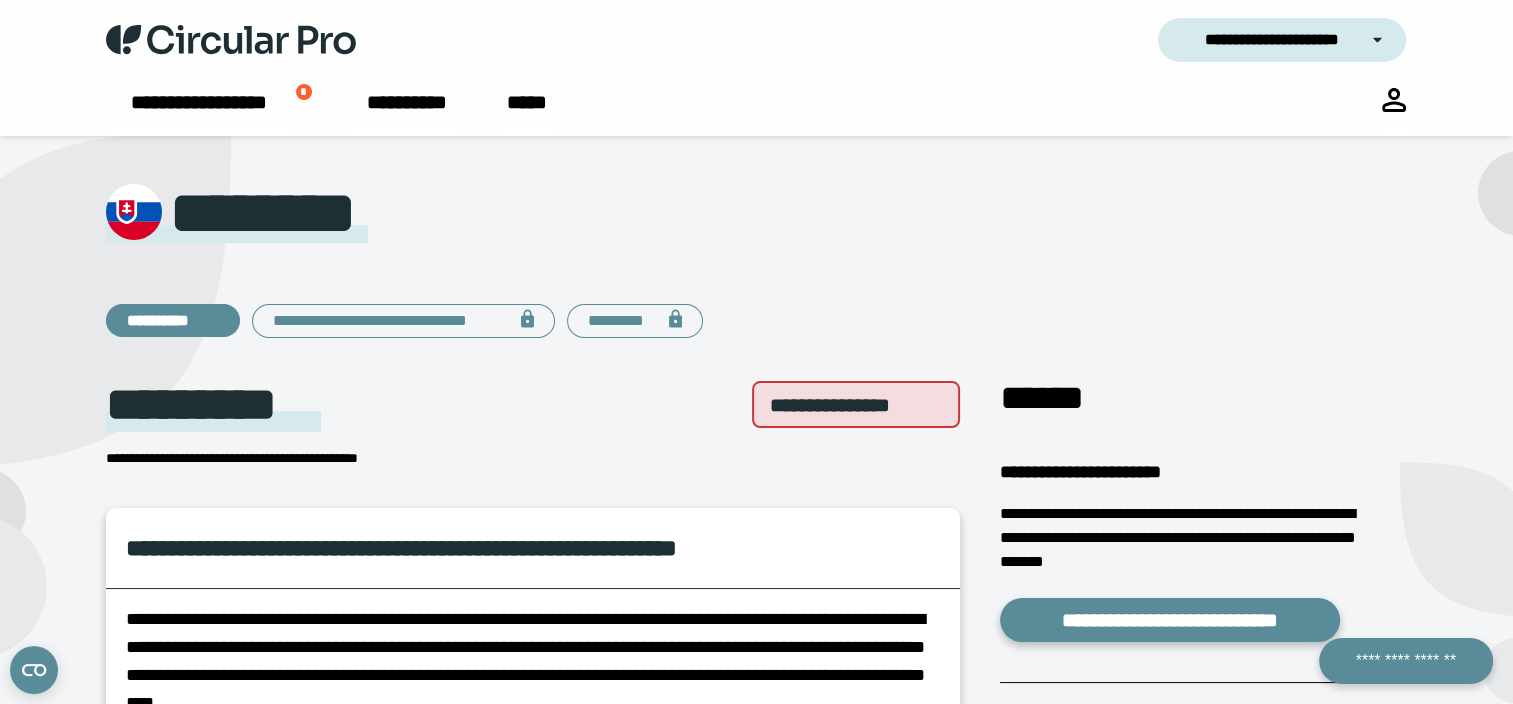 scroll, scrollTop: 0, scrollLeft: 0, axis: both 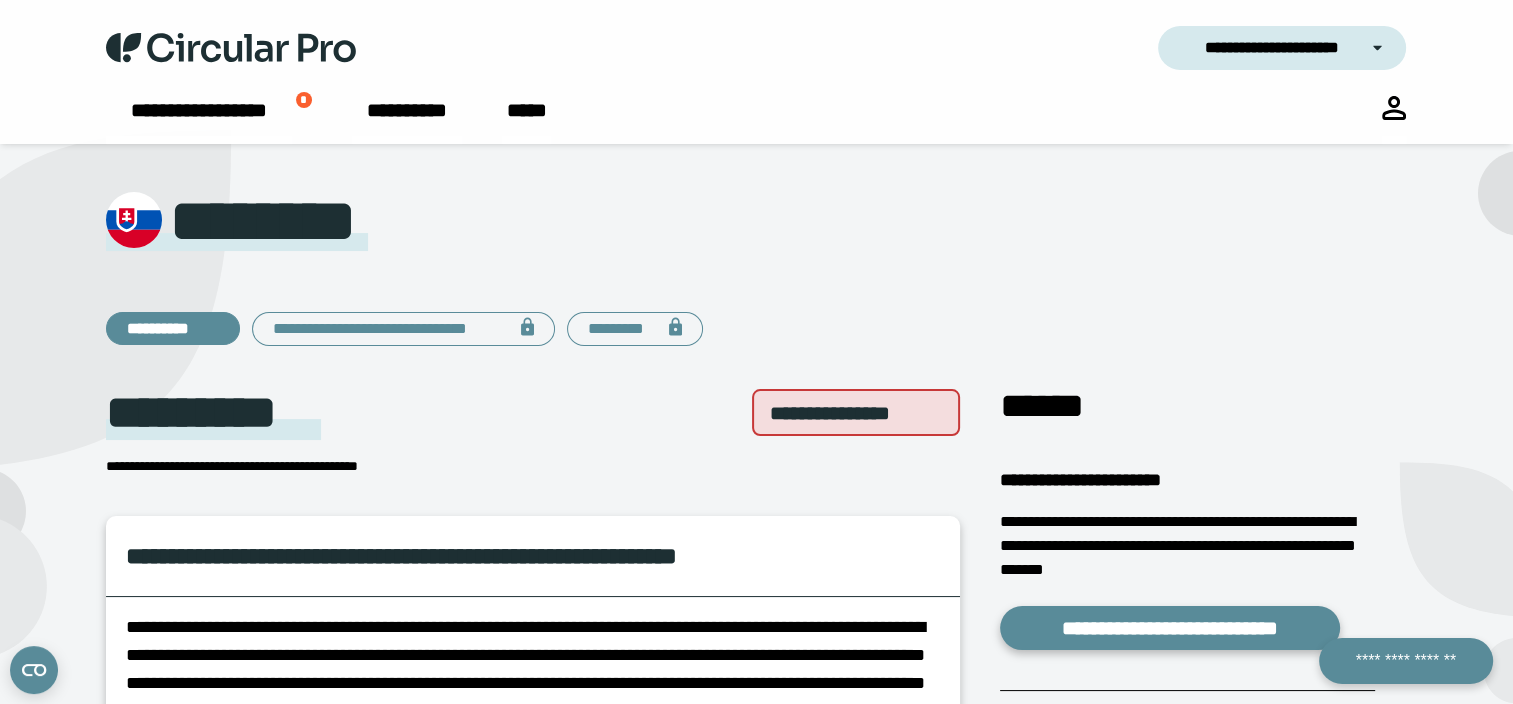 click on "**********" at bounding box center [172, 329] 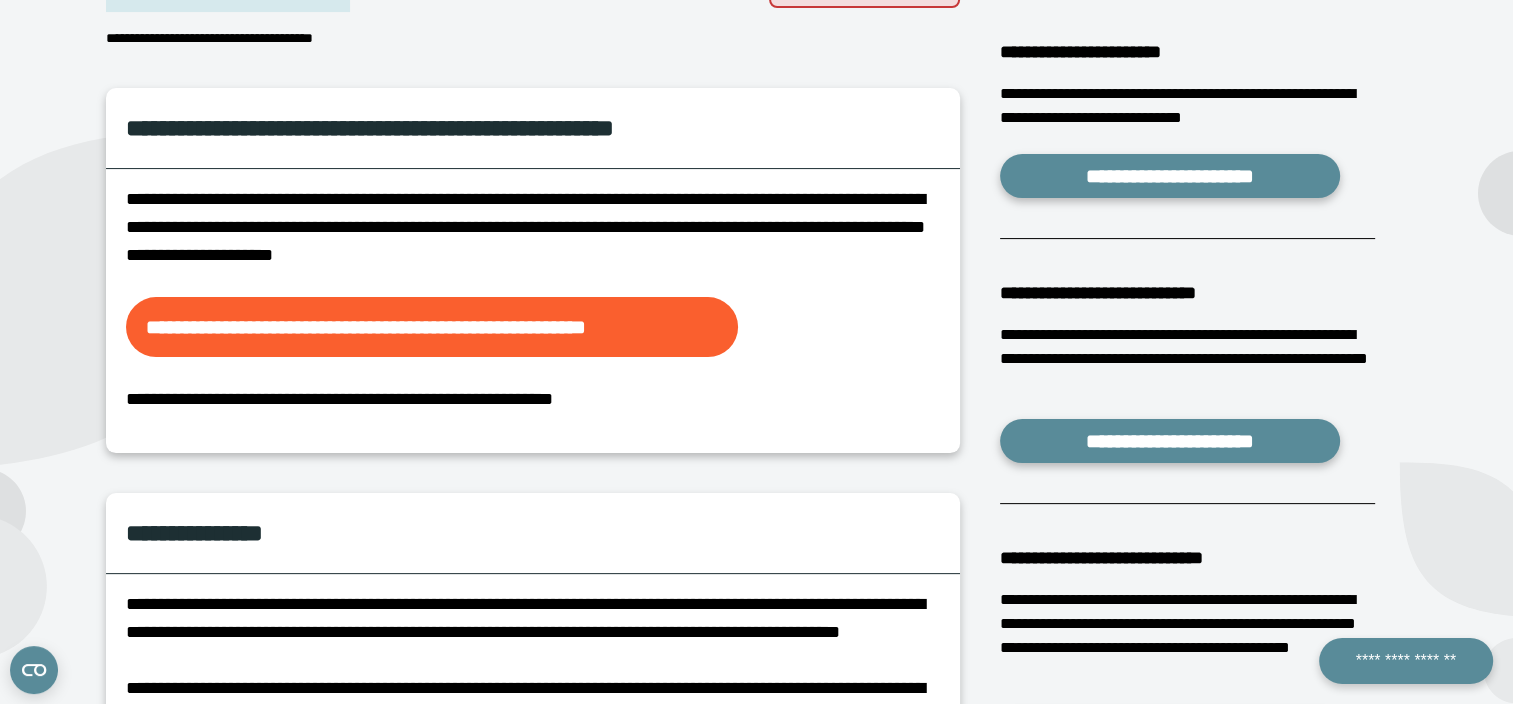 scroll, scrollTop: 200, scrollLeft: 0, axis: vertical 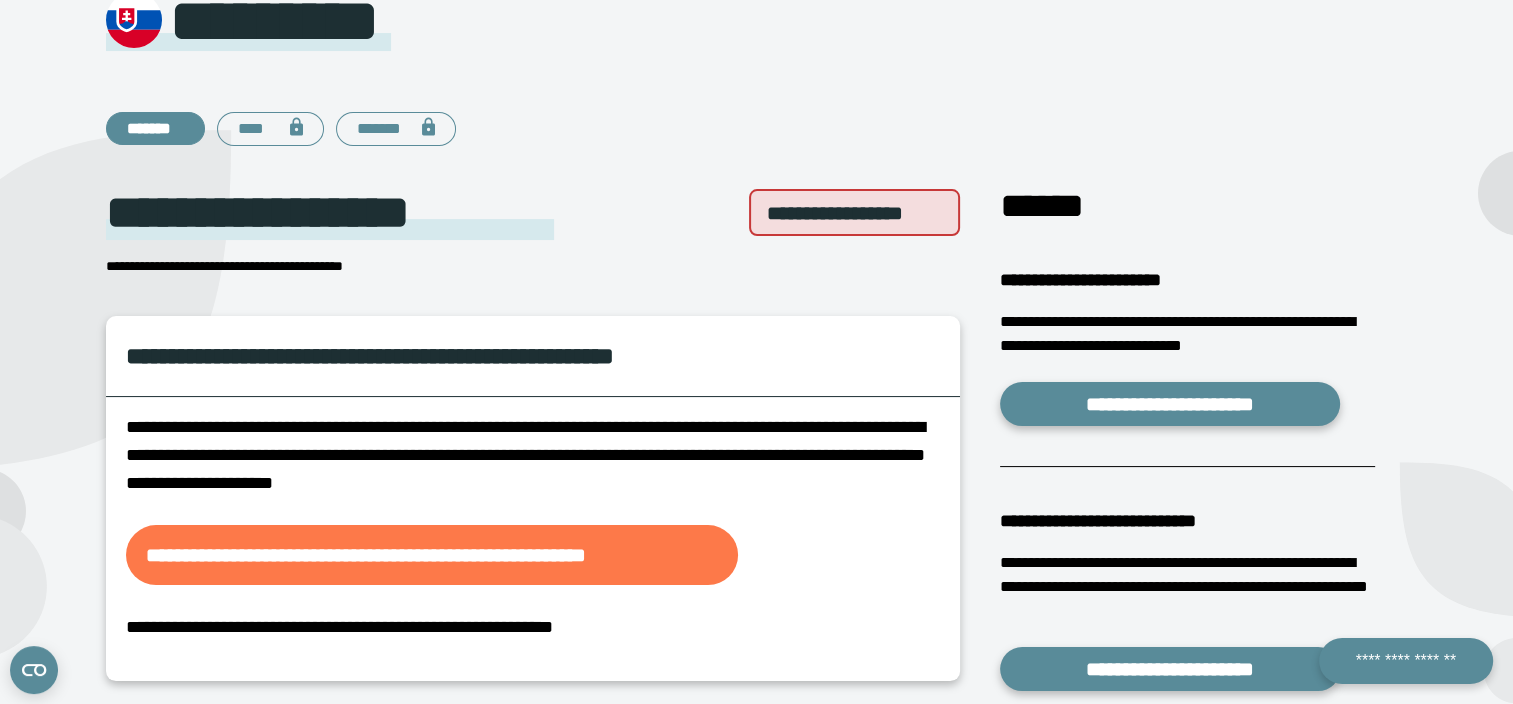 click on "**********" at bounding box center [432, 555] 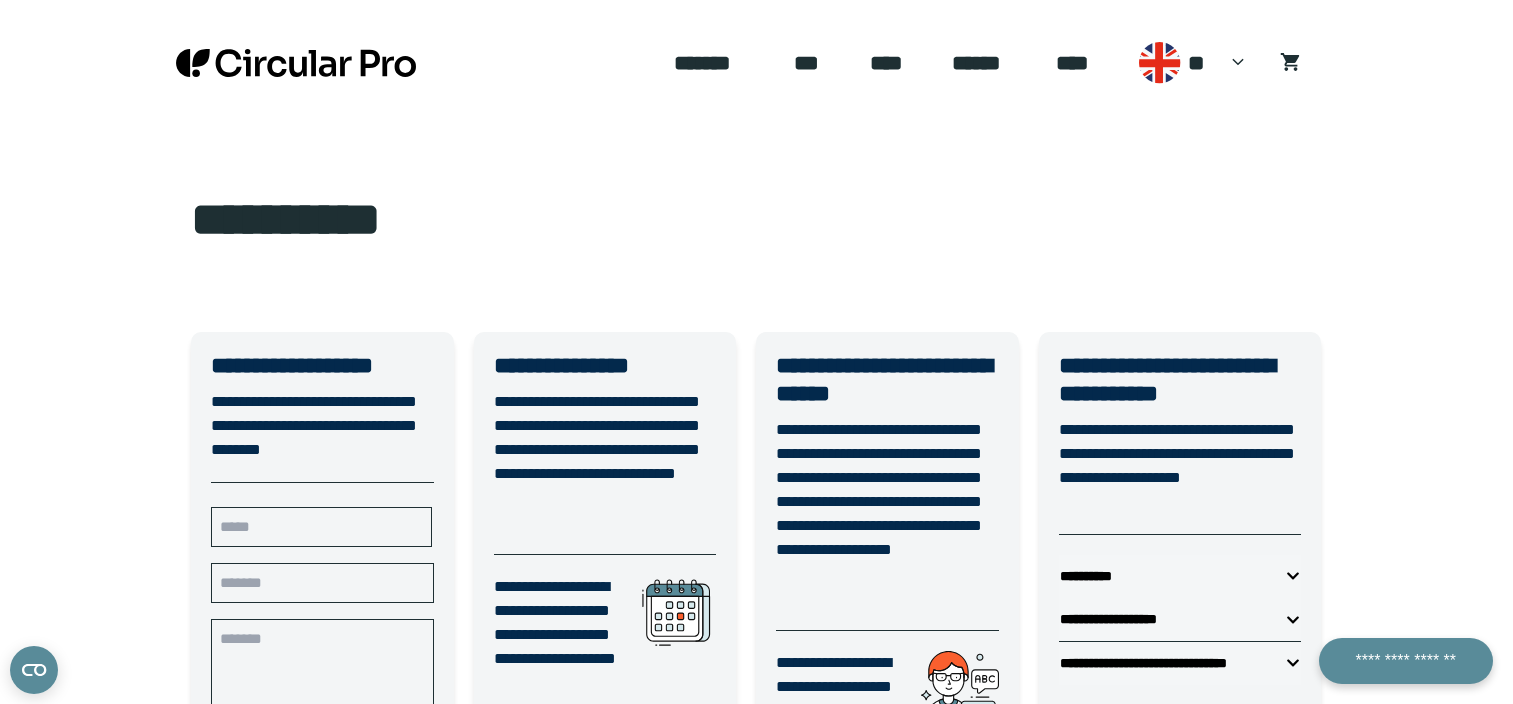 scroll, scrollTop: 0, scrollLeft: 0, axis: both 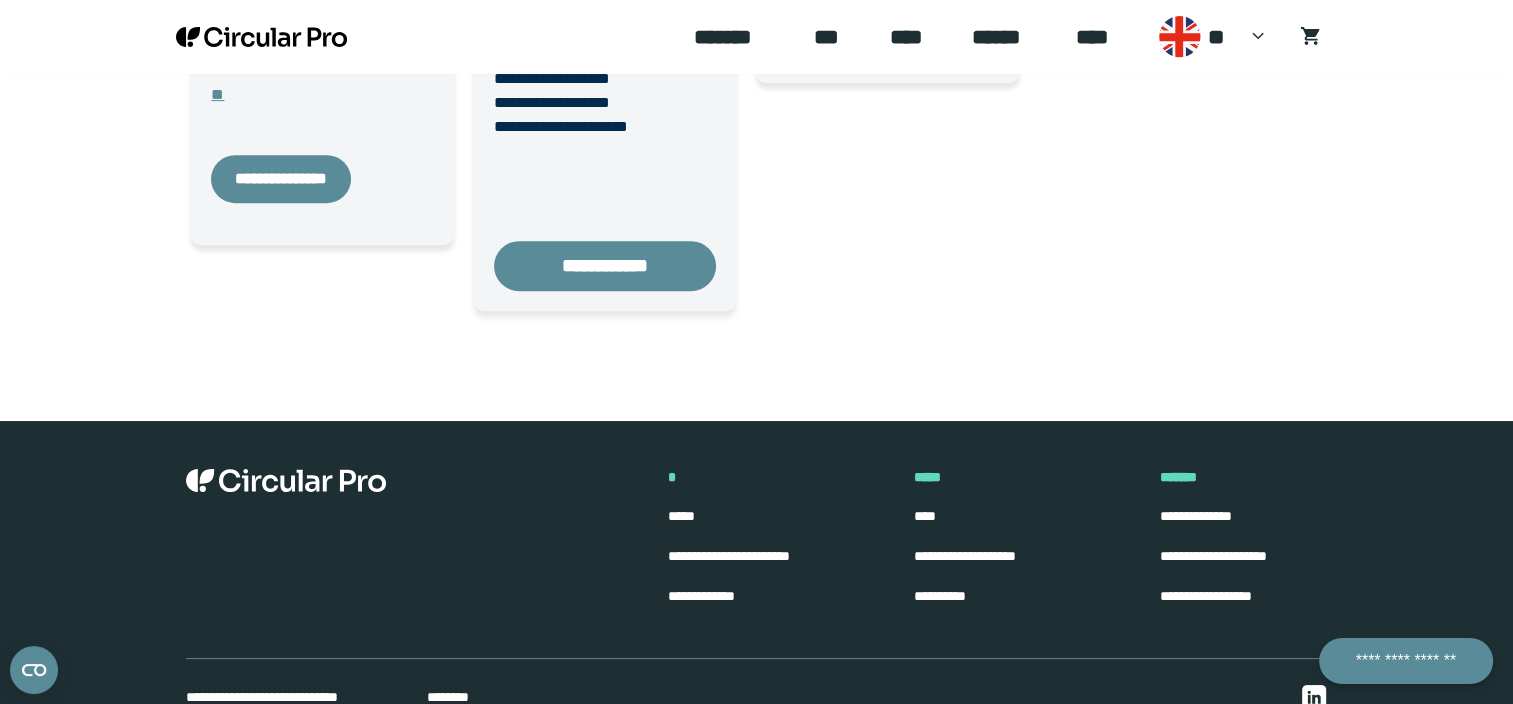 click on "*****" at bounding box center [681, 516] 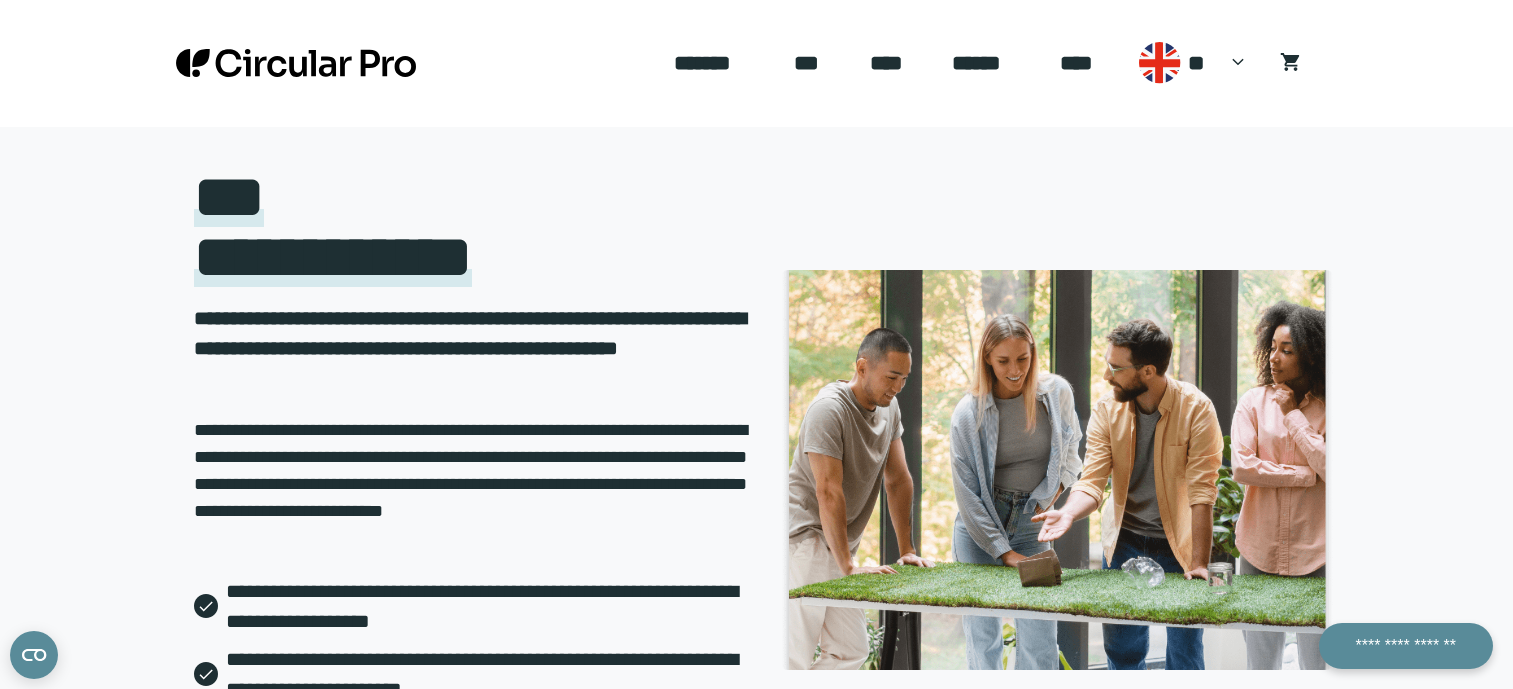 scroll, scrollTop: 0, scrollLeft: 0, axis: both 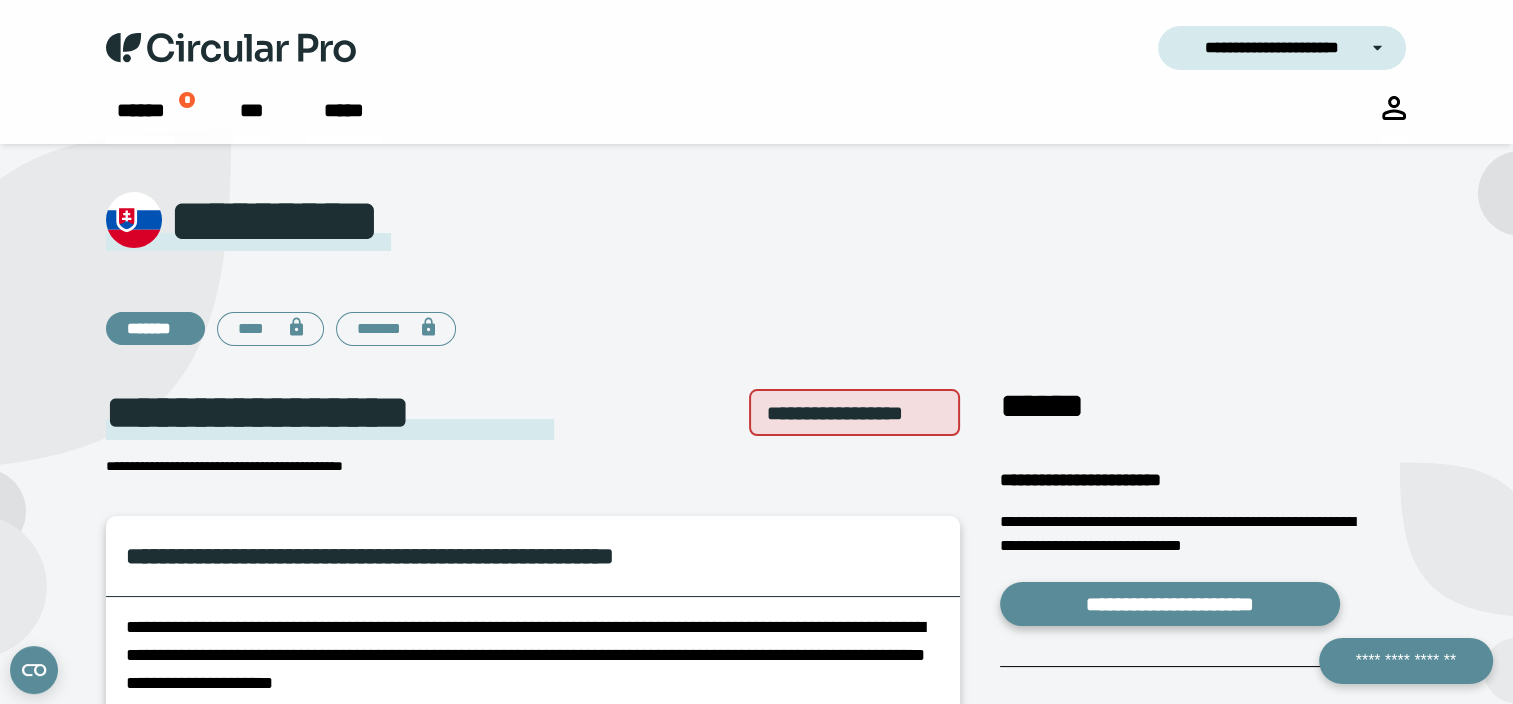 click on "**********" at bounding box center (854, 412) 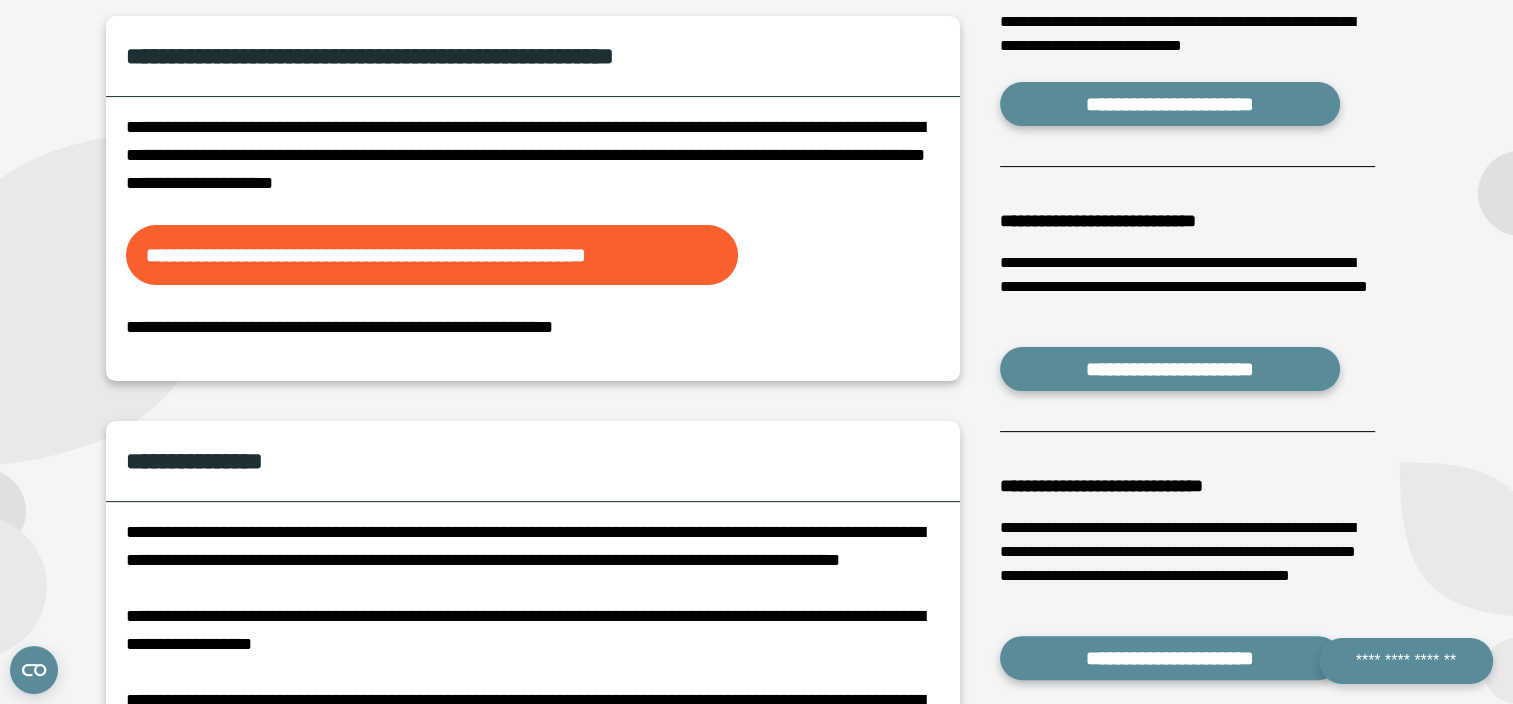 scroll, scrollTop: 0, scrollLeft: 0, axis: both 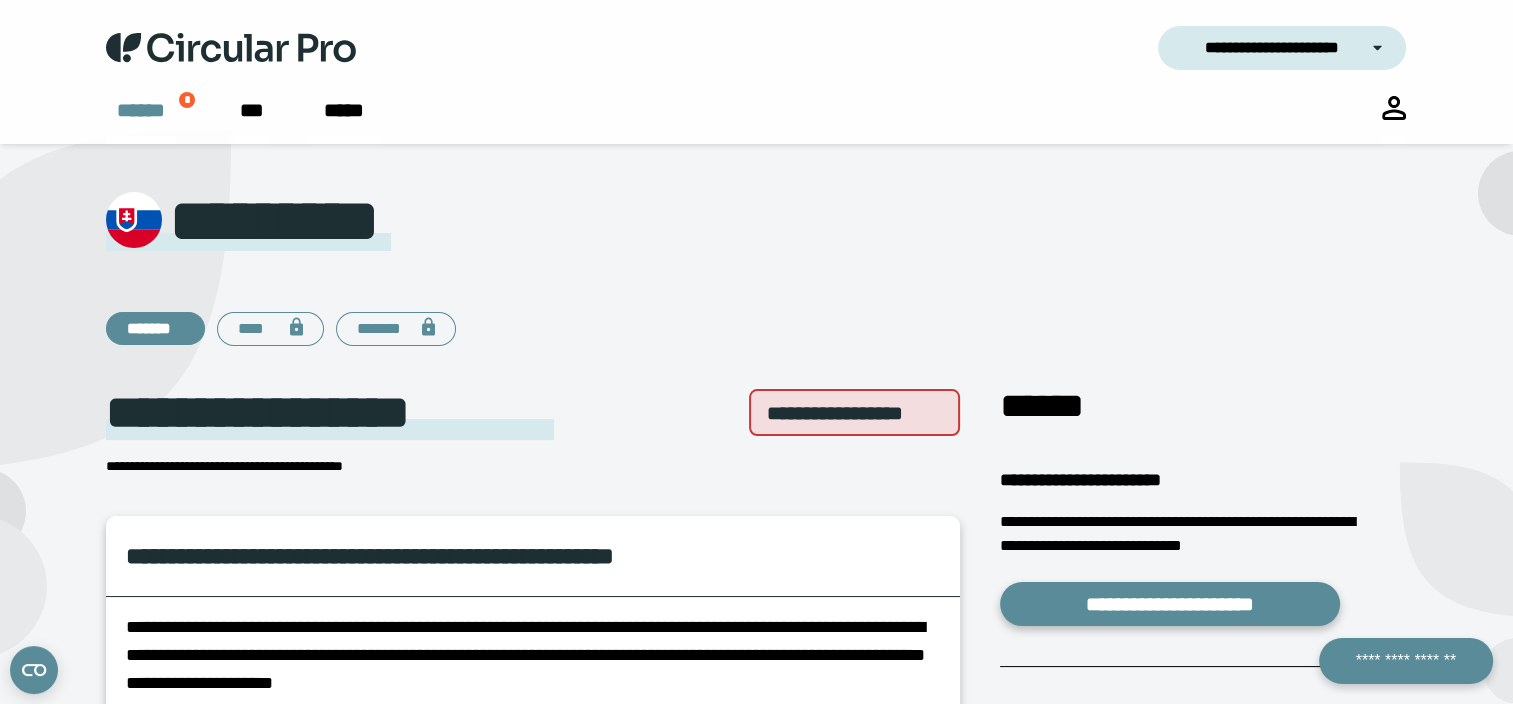 click on "******" at bounding box center [140, 120] 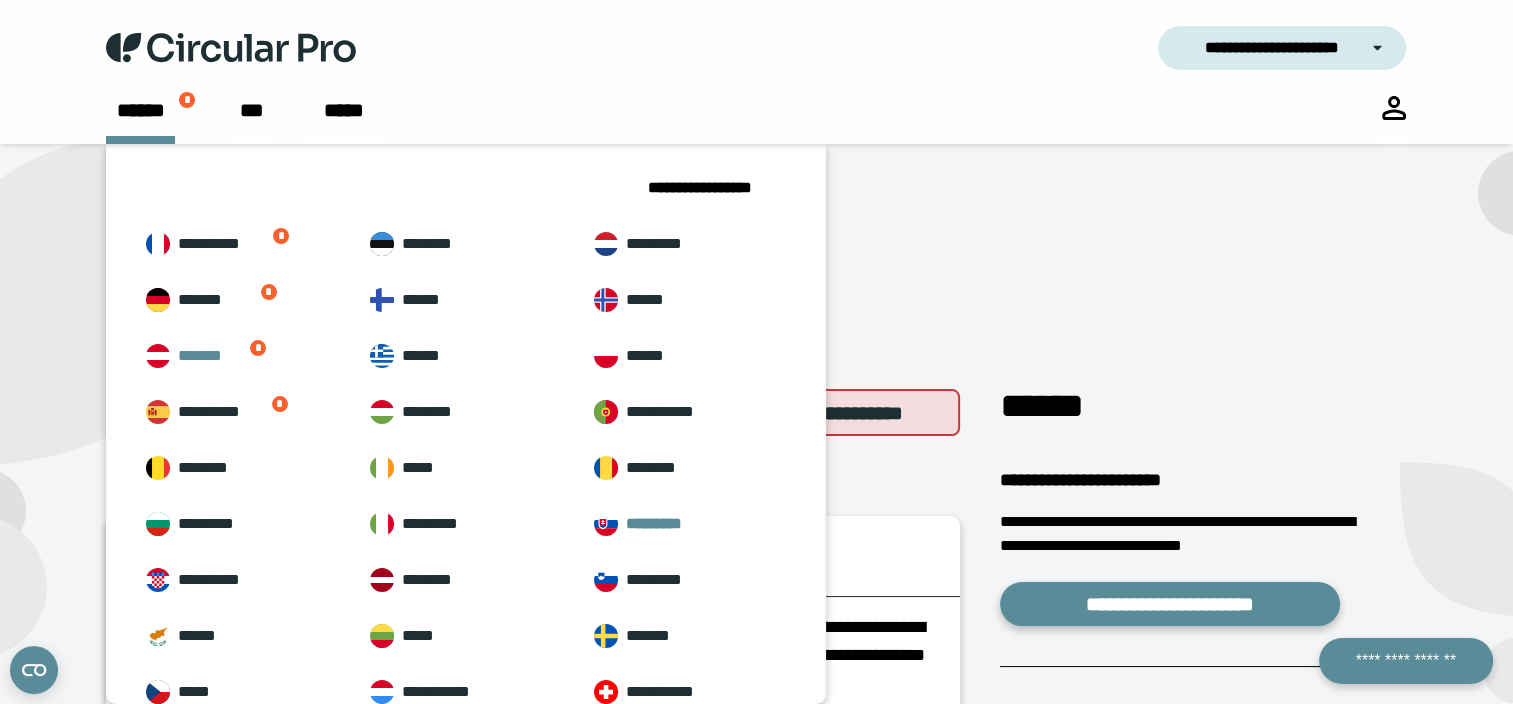 click on "*******" at bounding box center [212, 356] 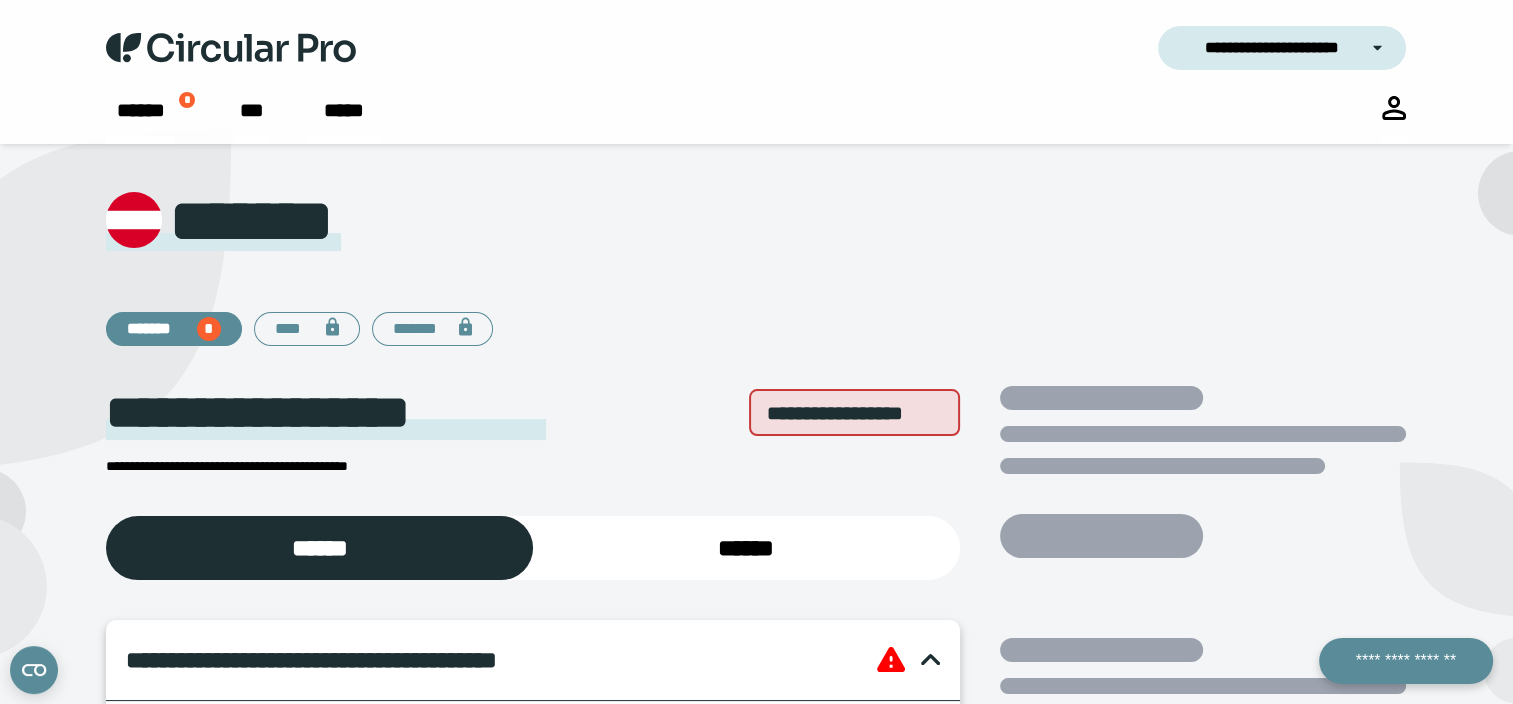 click on "*******" at bounding box center [155, 329] 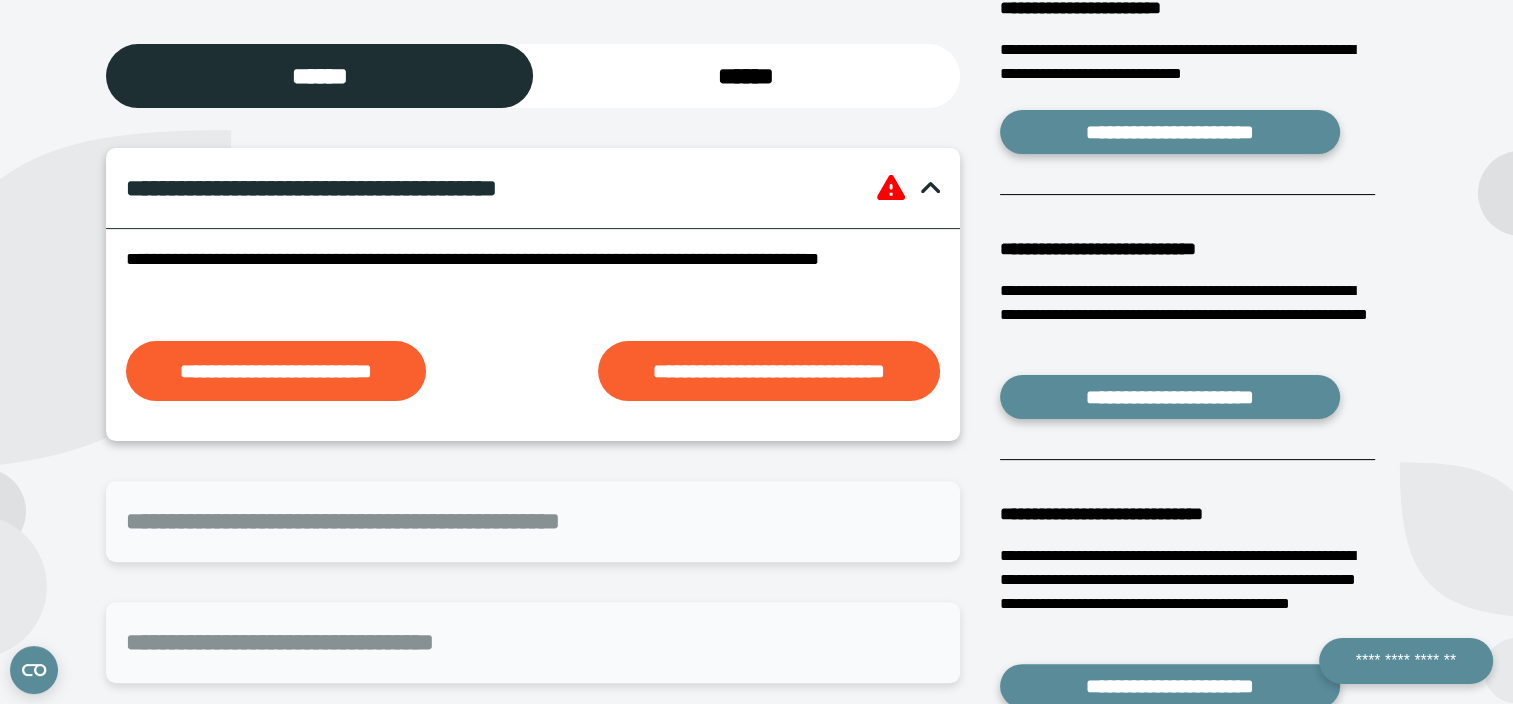 scroll, scrollTop: 500, scrollLeft: 0, axis: vertical 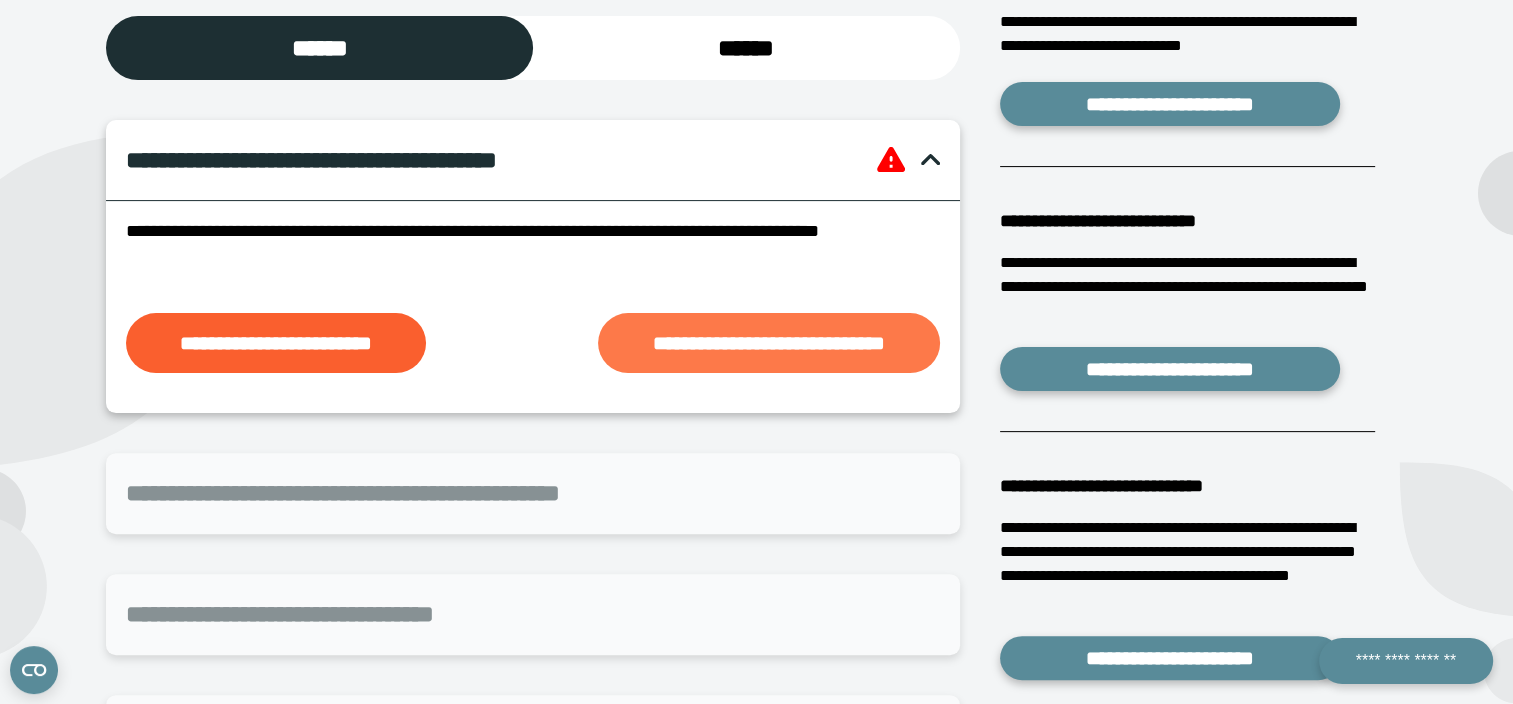 click on "**********" at bounding box center (769, 343) 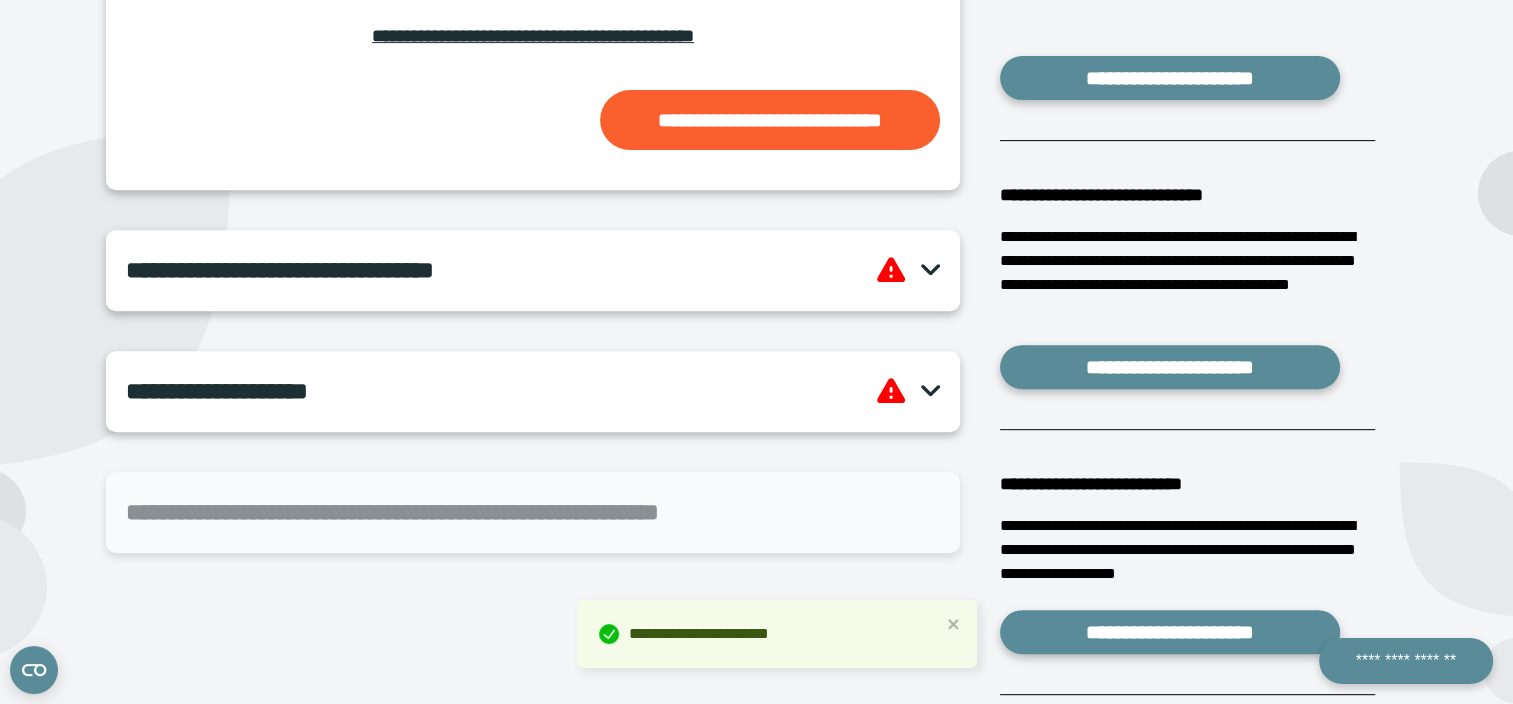 scroll, scrollTop: 800, scrollLeft: 0, axis: vertical 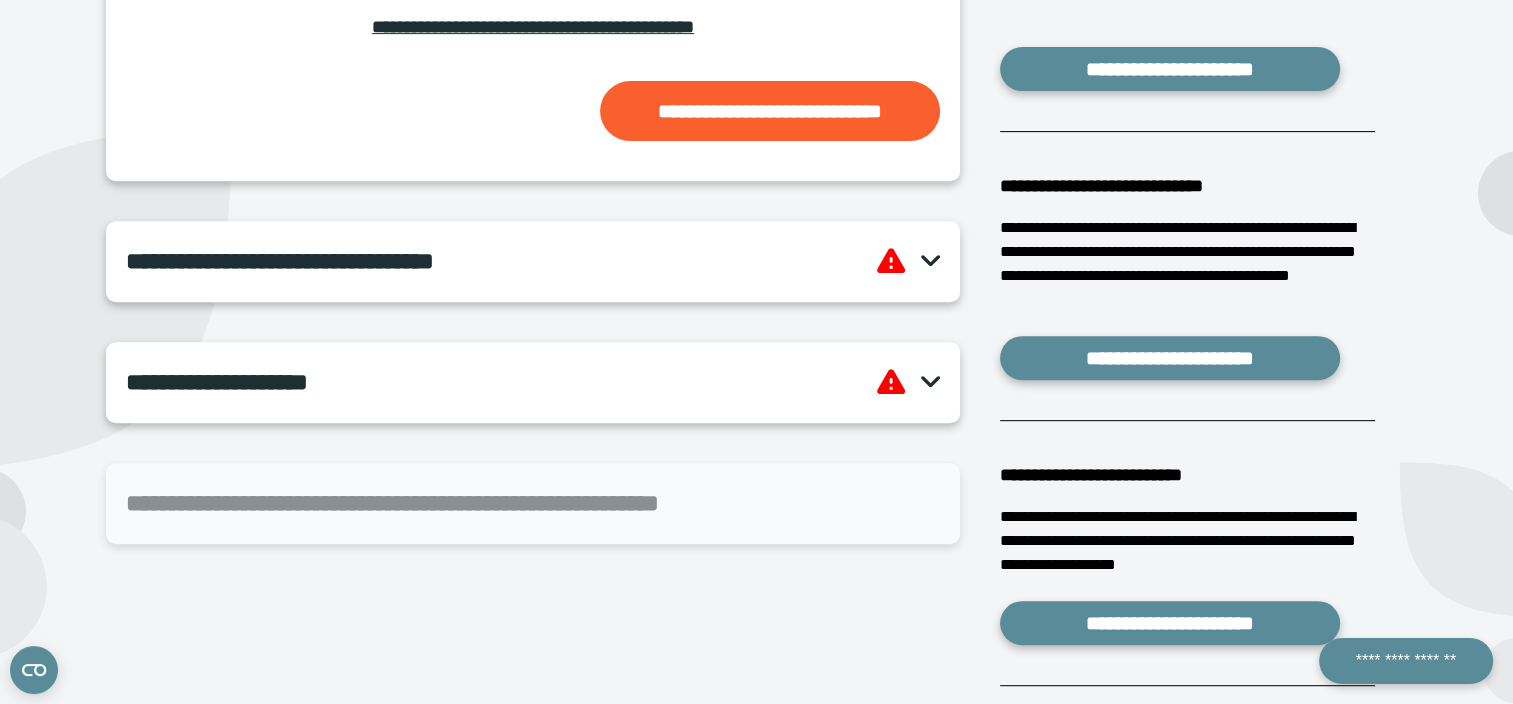 click at bounding box center (930, 260) 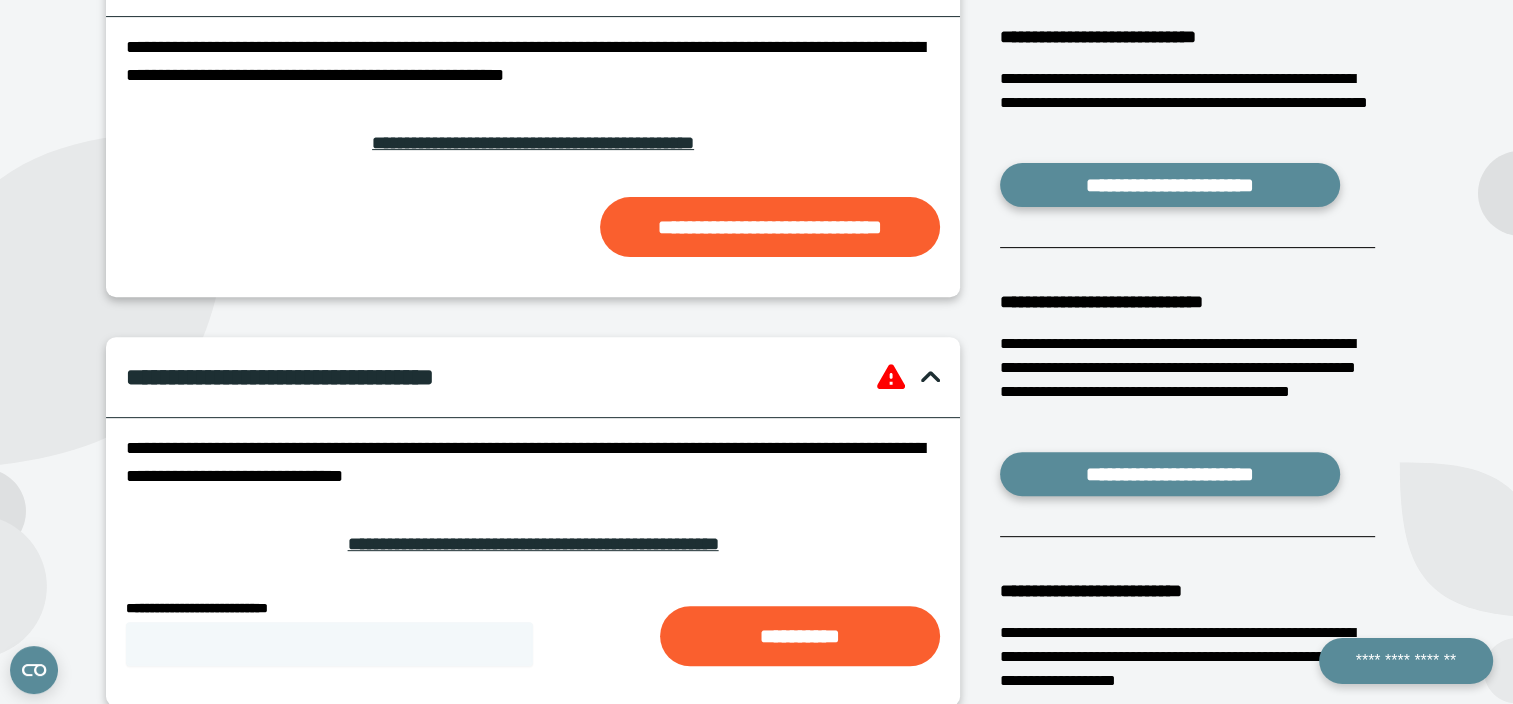 scroll, scrollTop: 700, scrollLeft: 0, axis: vertical 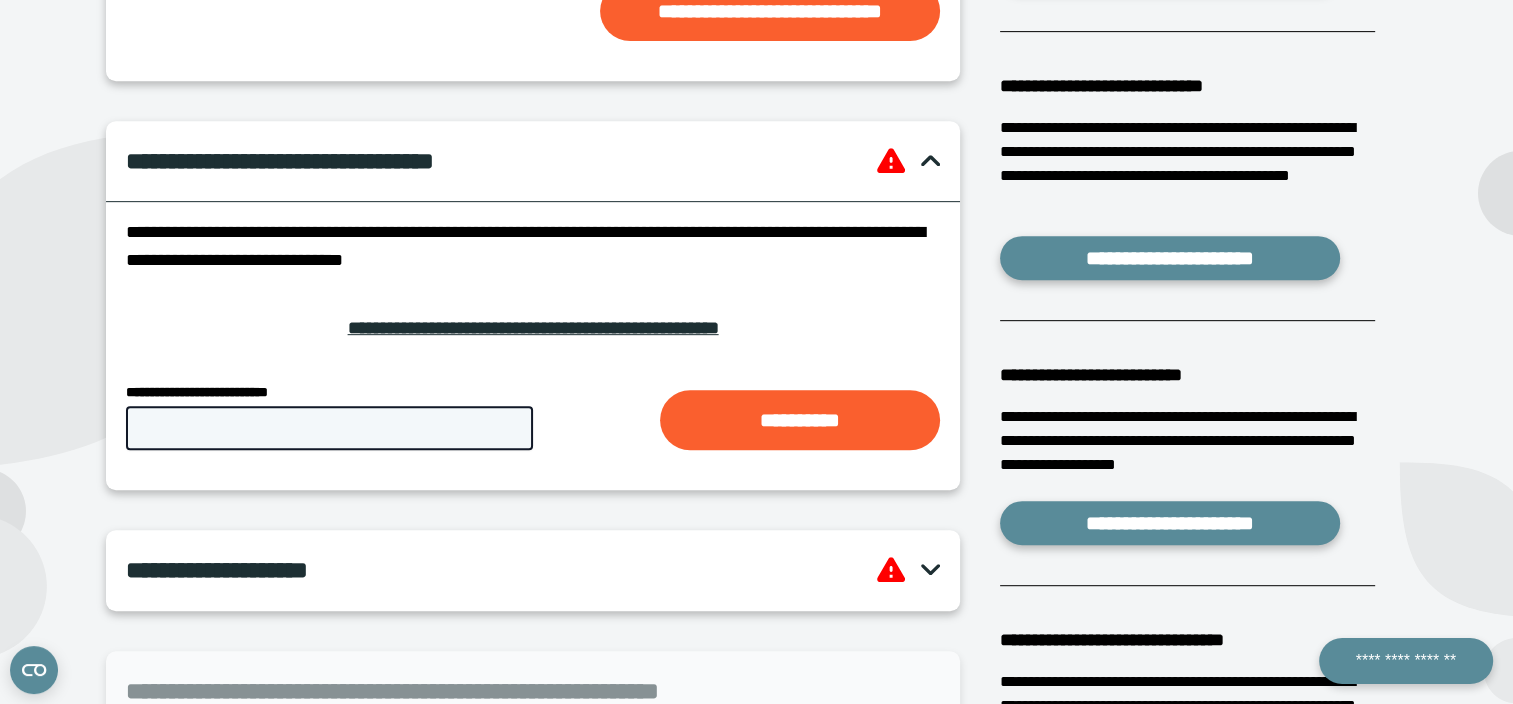 click on "**********" at bounding box center (329, 428) 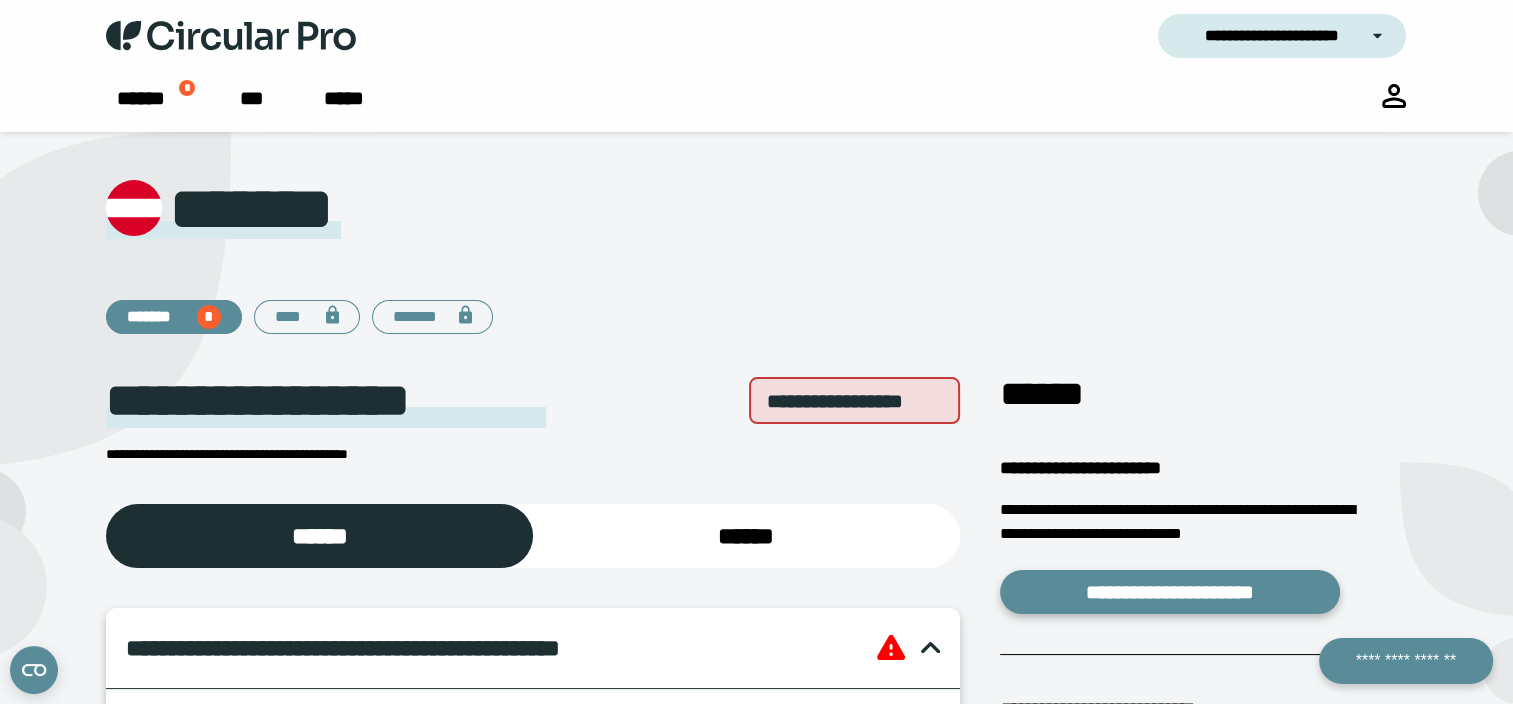 scroll, scrollTop: 0, scrollLeft: 0, axis: both 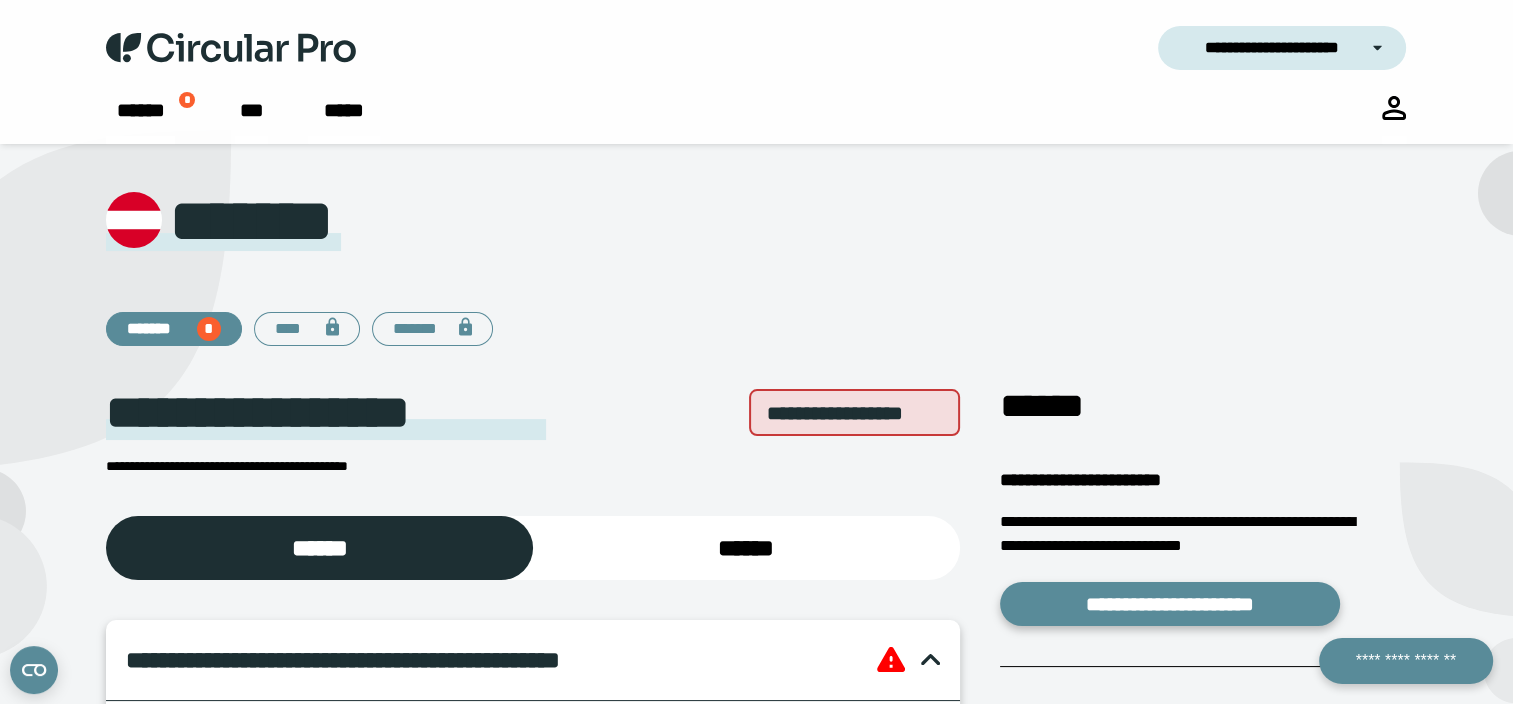 click on "****" at bounding box center (307, 329) 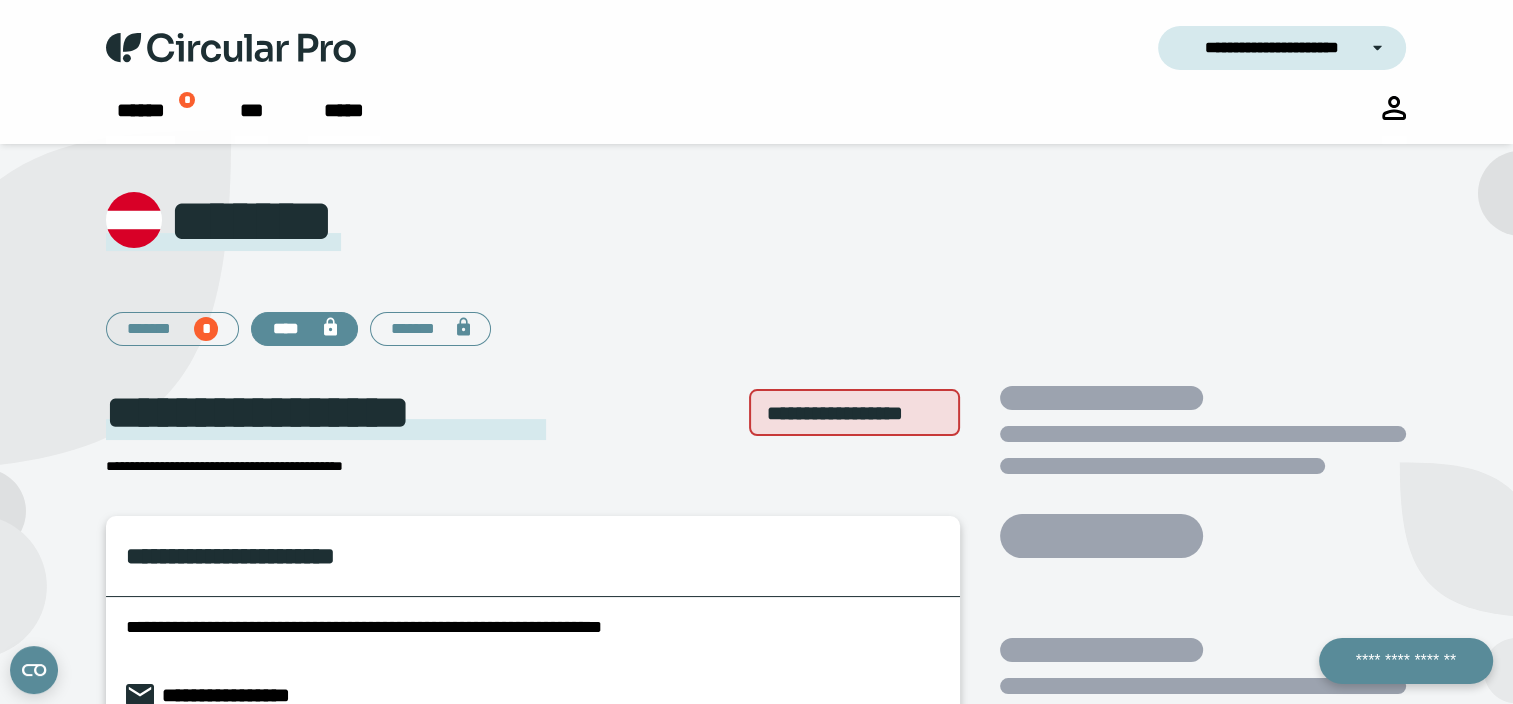 click on "*******" at bounding box center [154, 329] 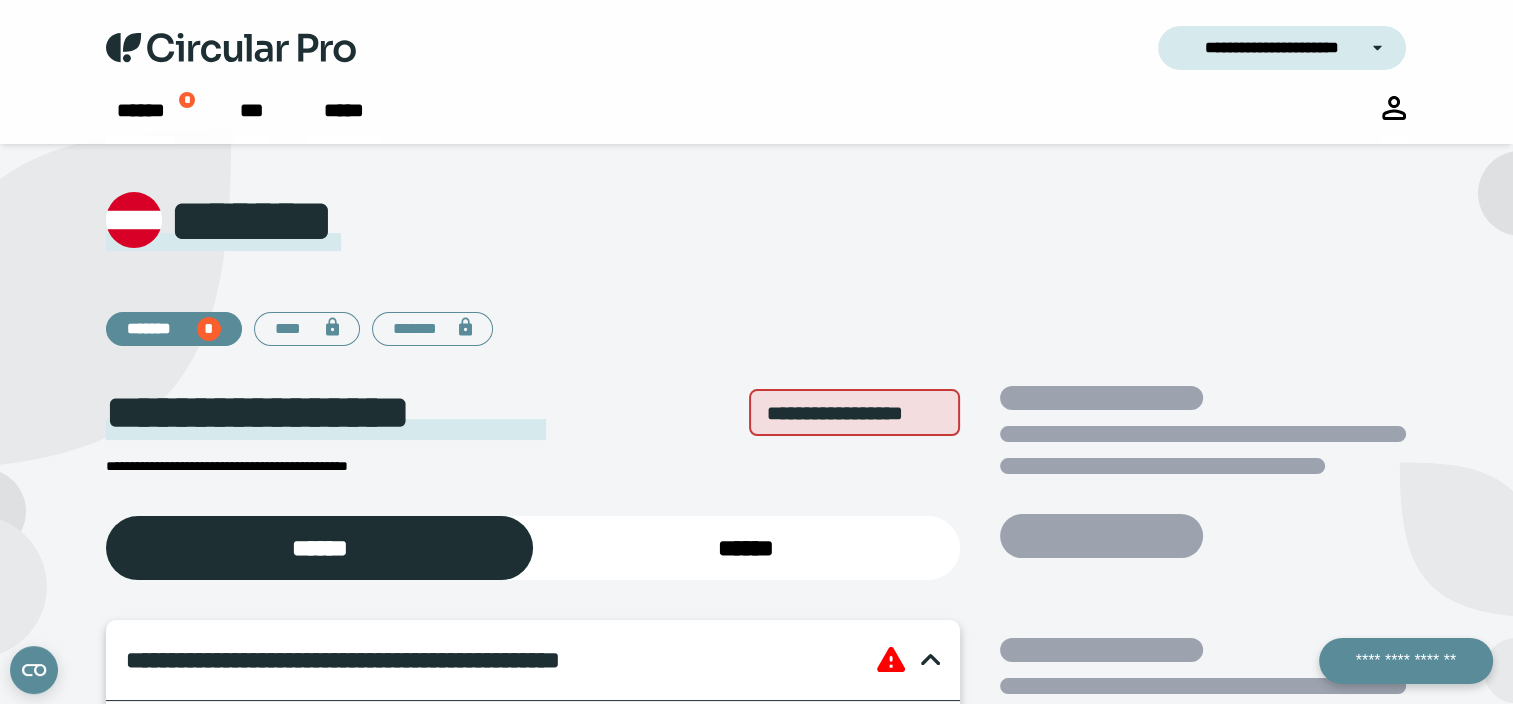 click on "******" at bounding box center [319, 548] 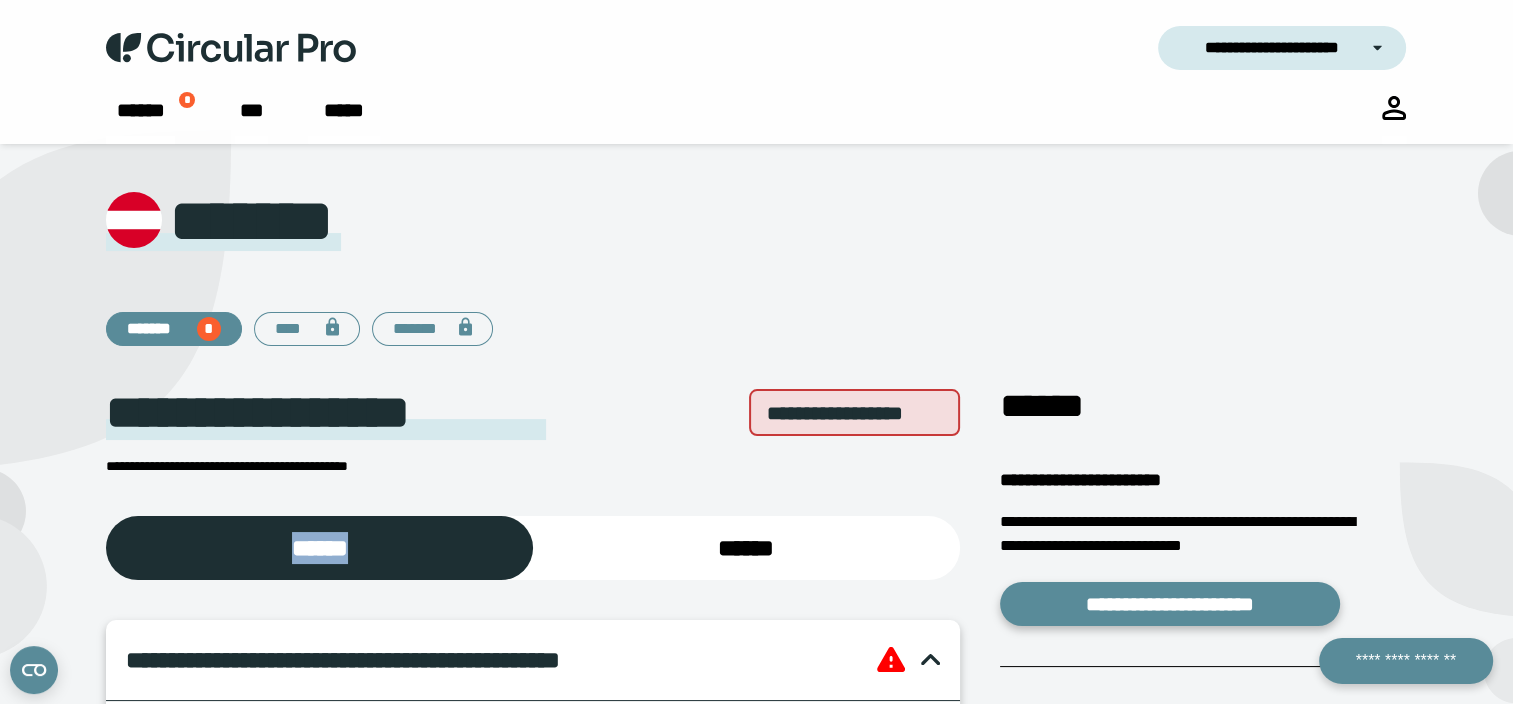 drag, startPoint x: 327, startPoint y: 524, endPoint x: 318, endPoint y: 541, distance: 19.235384 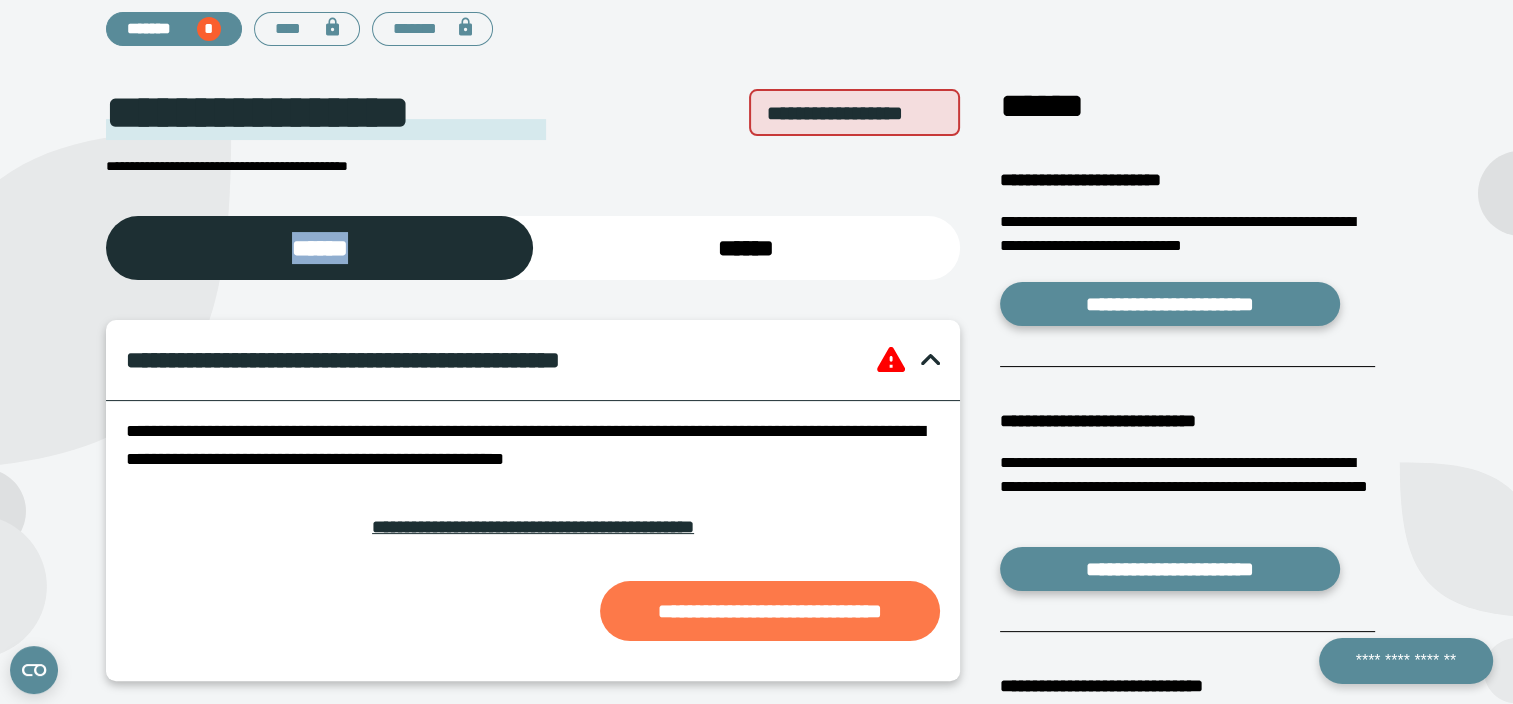 scroll, scrollTop: 400, scrollLeft: 0, axis: vertical 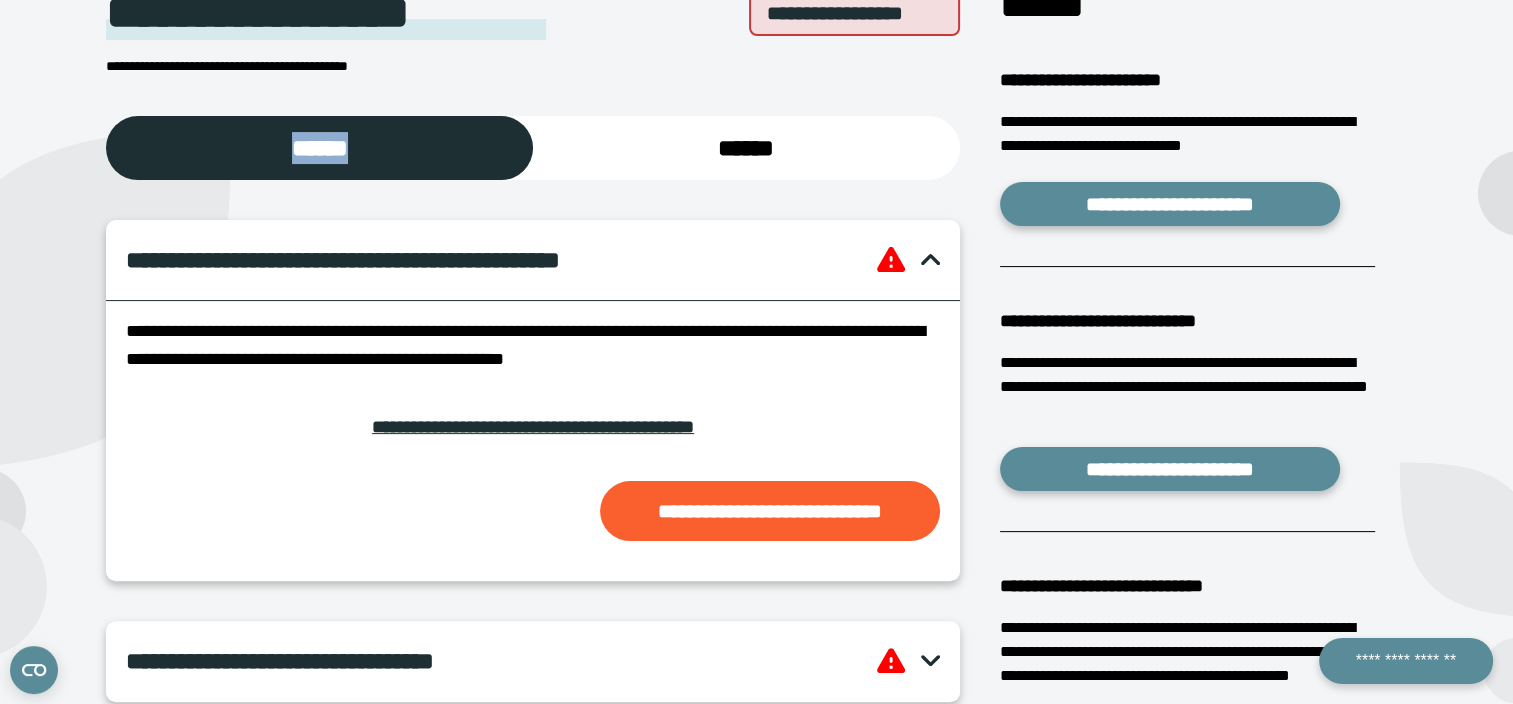 click on "**********" at bounding box center [532, 427] 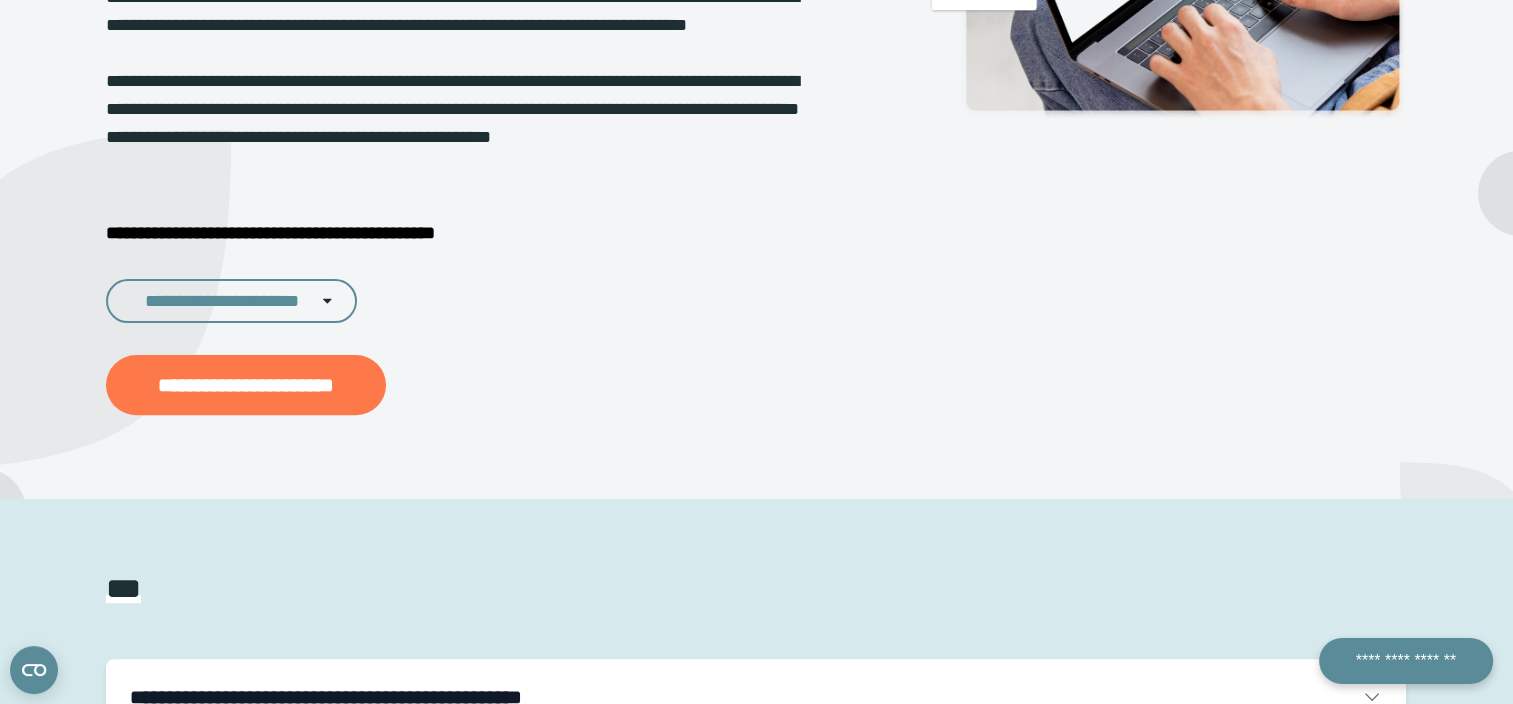 scroll, scrollTop: 600, scrollLeft: 0, axis: vertical 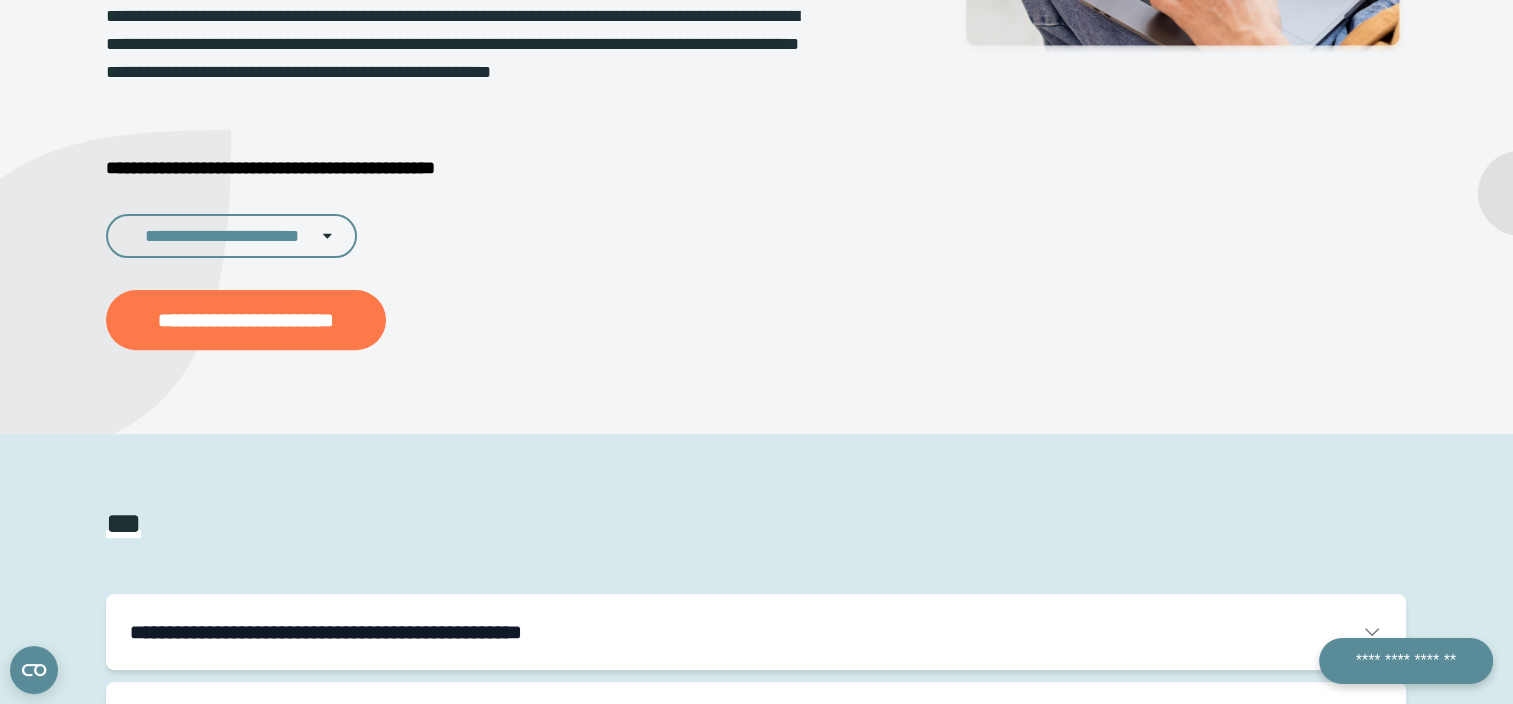 click on "**********" at bounding box center (246, 320) 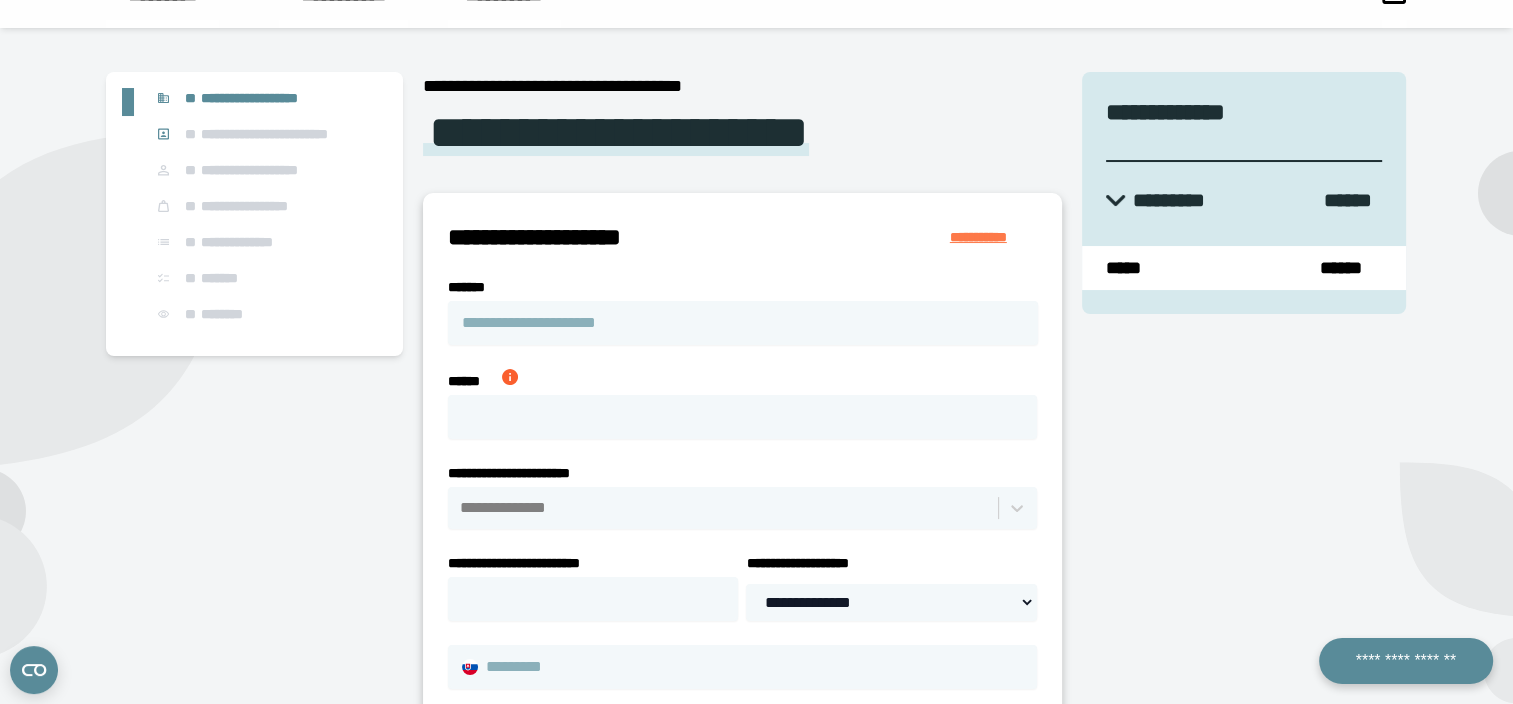 scroll, scrollTop: 100, scrollLeft: 0, axis: vertical 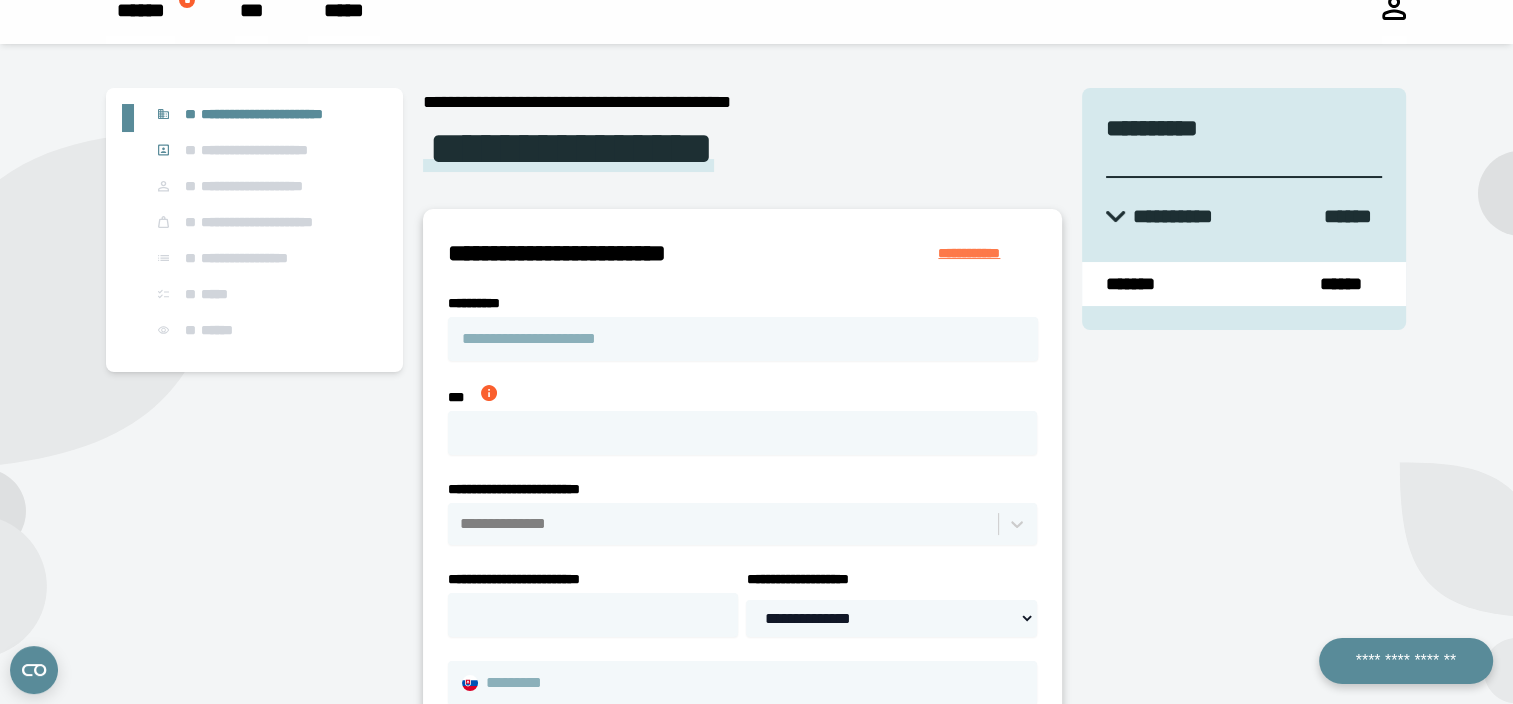click on "**********" at bounding box center (293, 154) 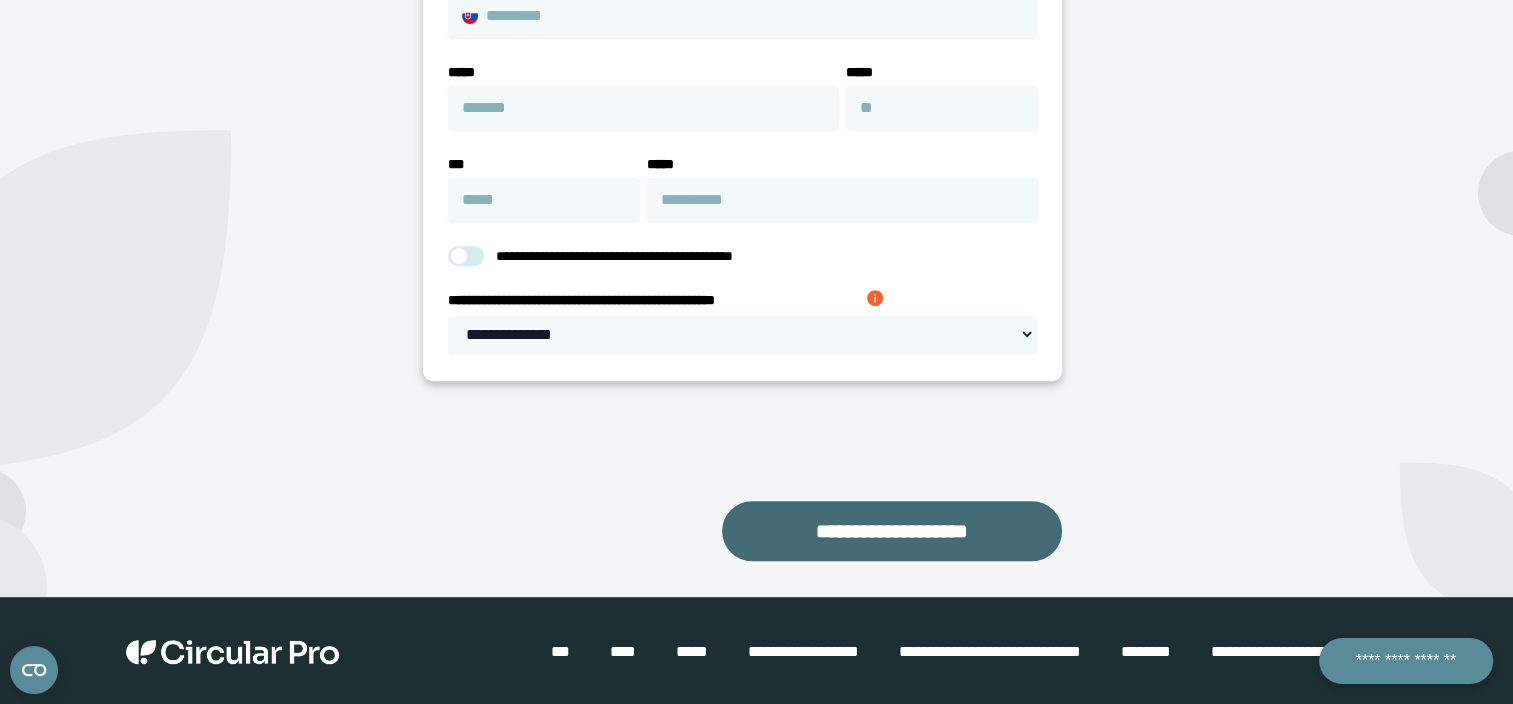 scroll, scrollTop: 667, scrollLeft: 0, axis: vertical 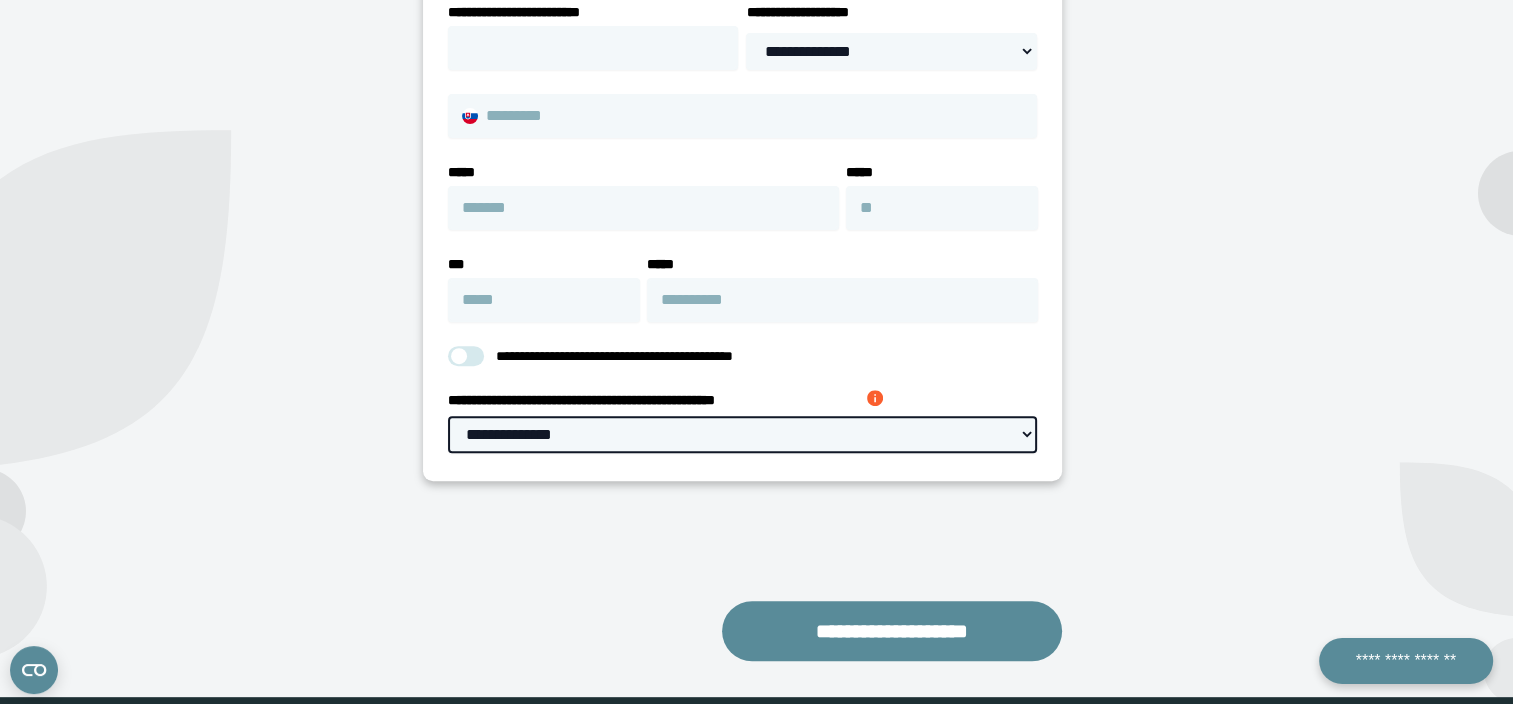 click on "**********" at bounding box center (742, 434) 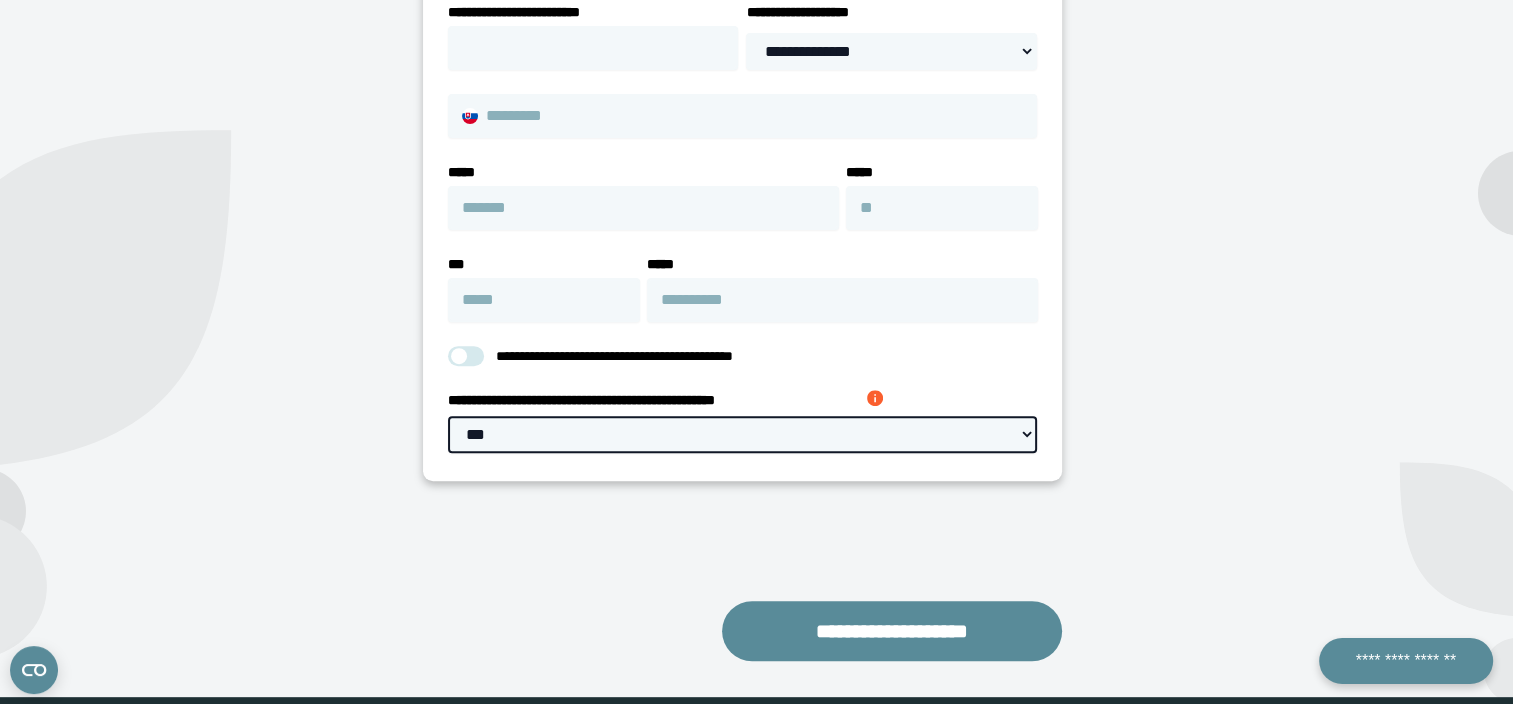 click on "**********" at bounding box center (742, 434) 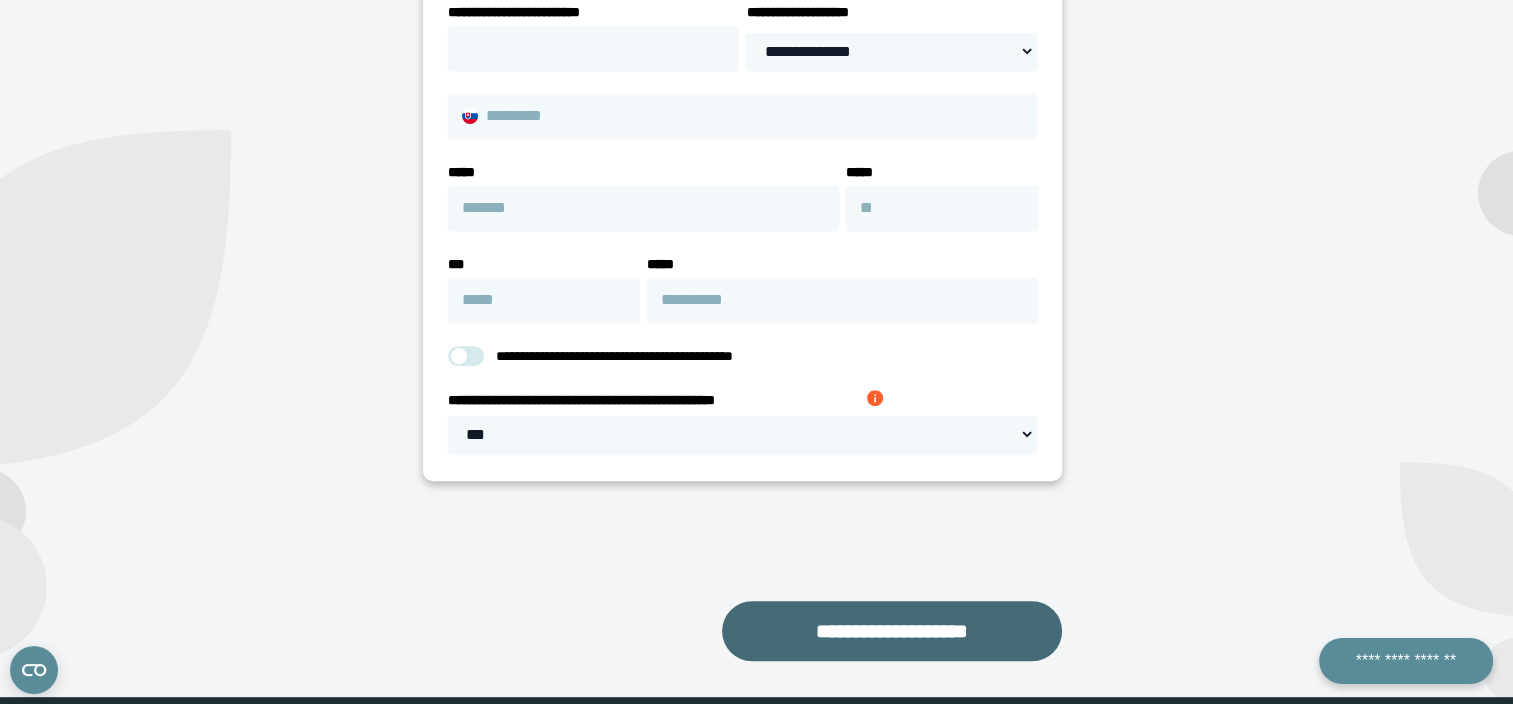 click on "**********" at bounding box center [891, 631] 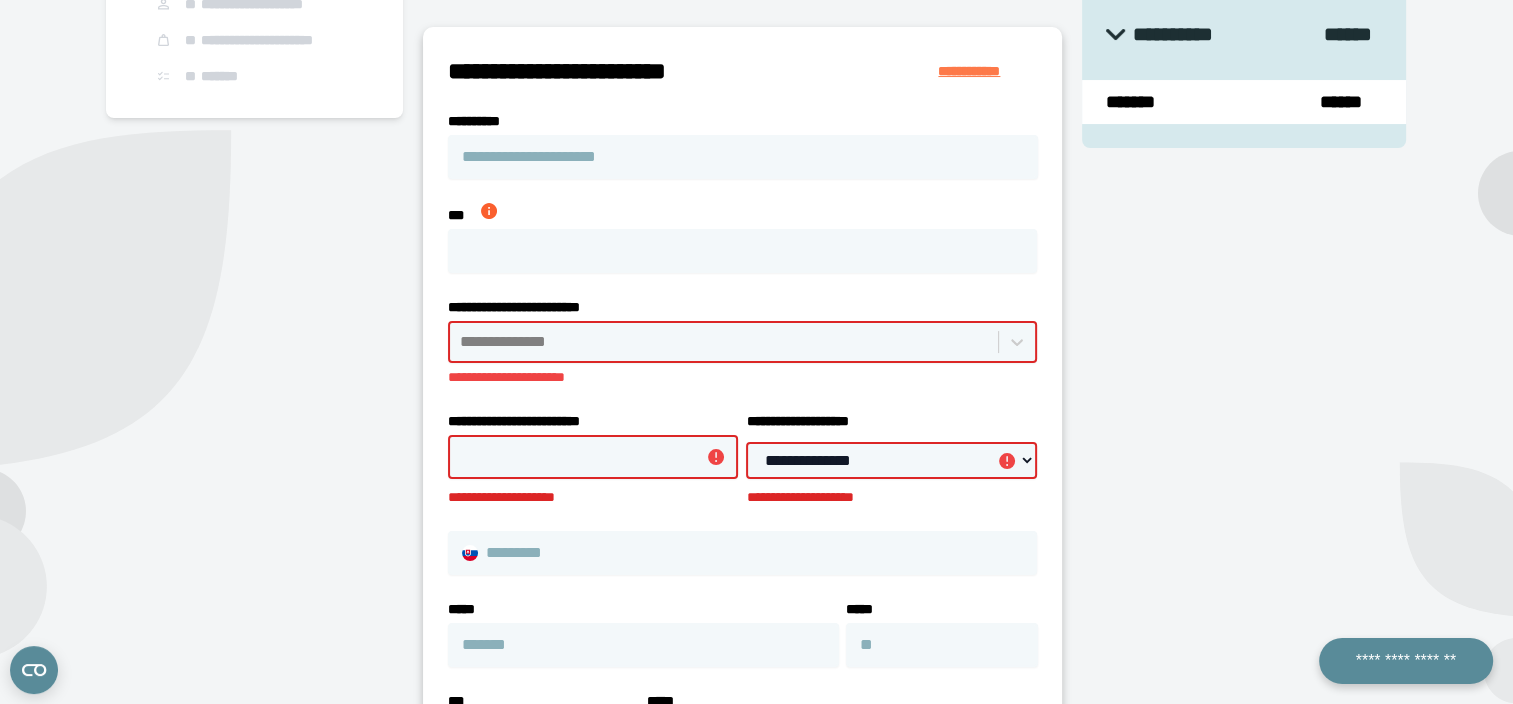 scroll, scrollTop: 267, scrollLeft: 0, axis: vertical 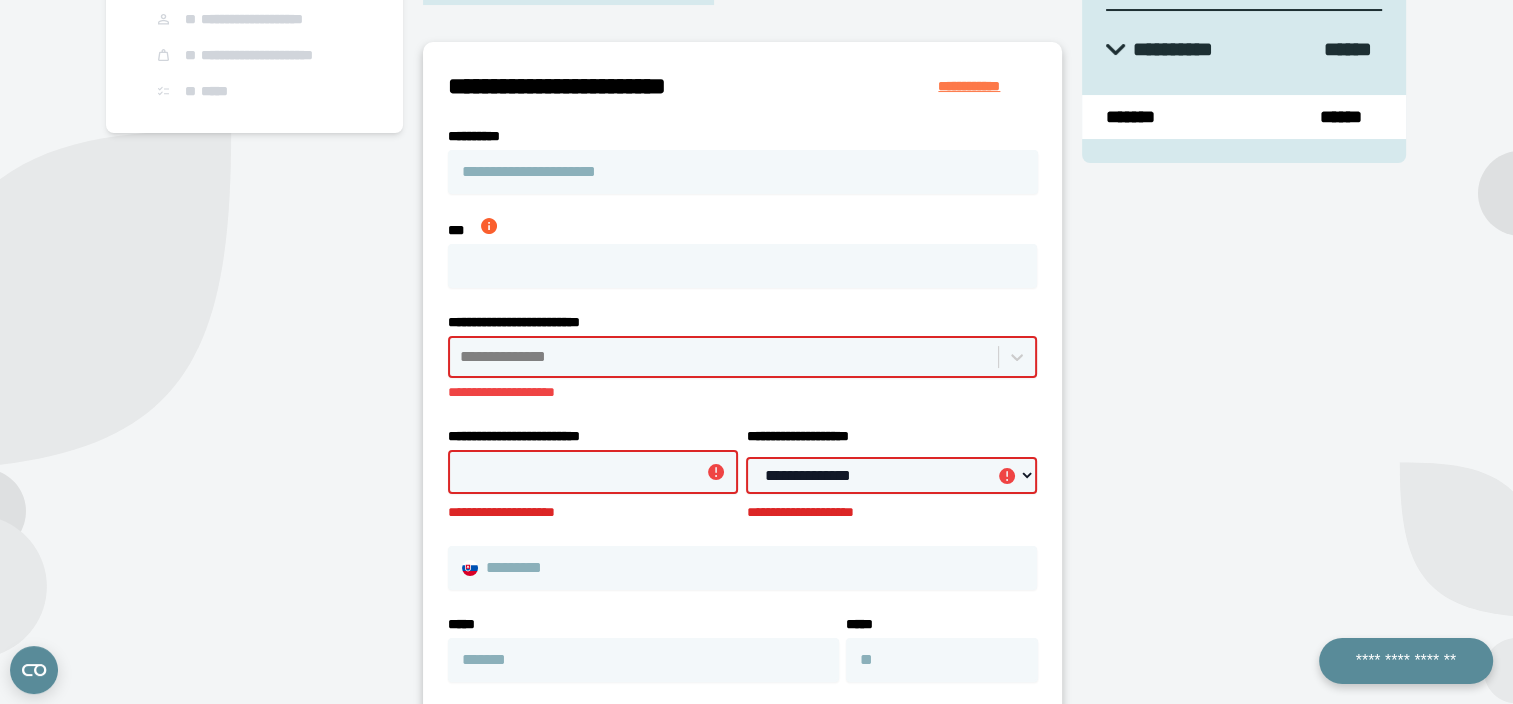 click on "**********" at bounding box center (593, 474) 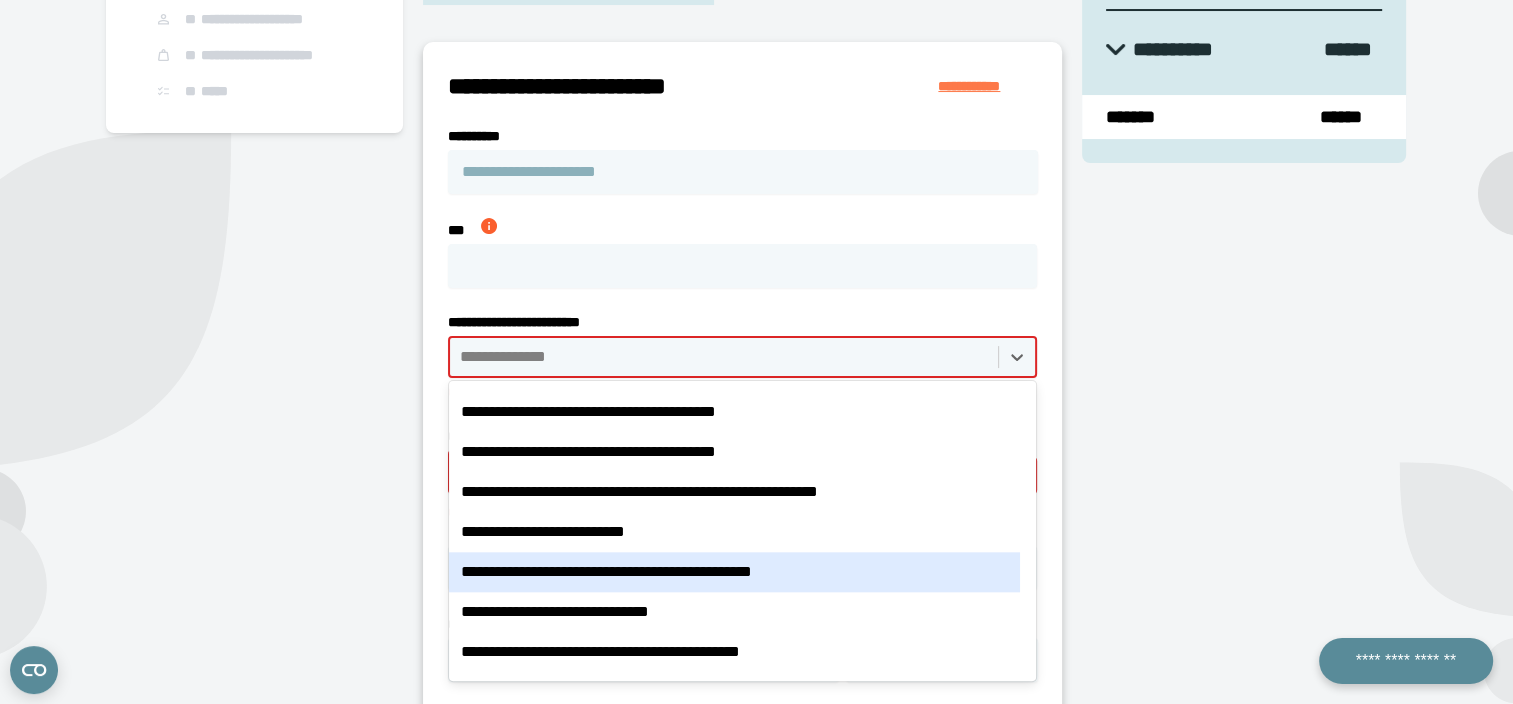 scroll, scrollTop: 2400, scrollLeft: 0, axis: vertical 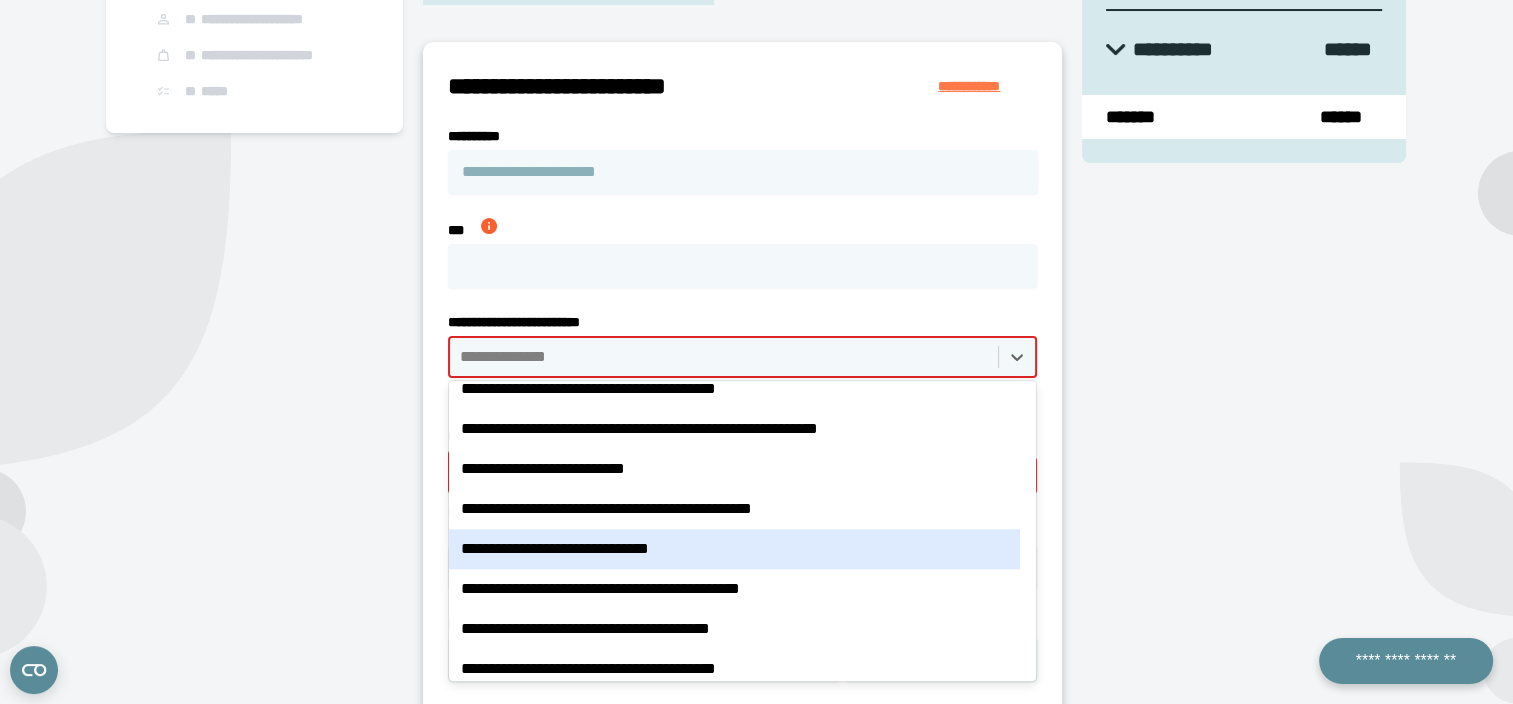 click on "**********" at bounding box center (734, 549) 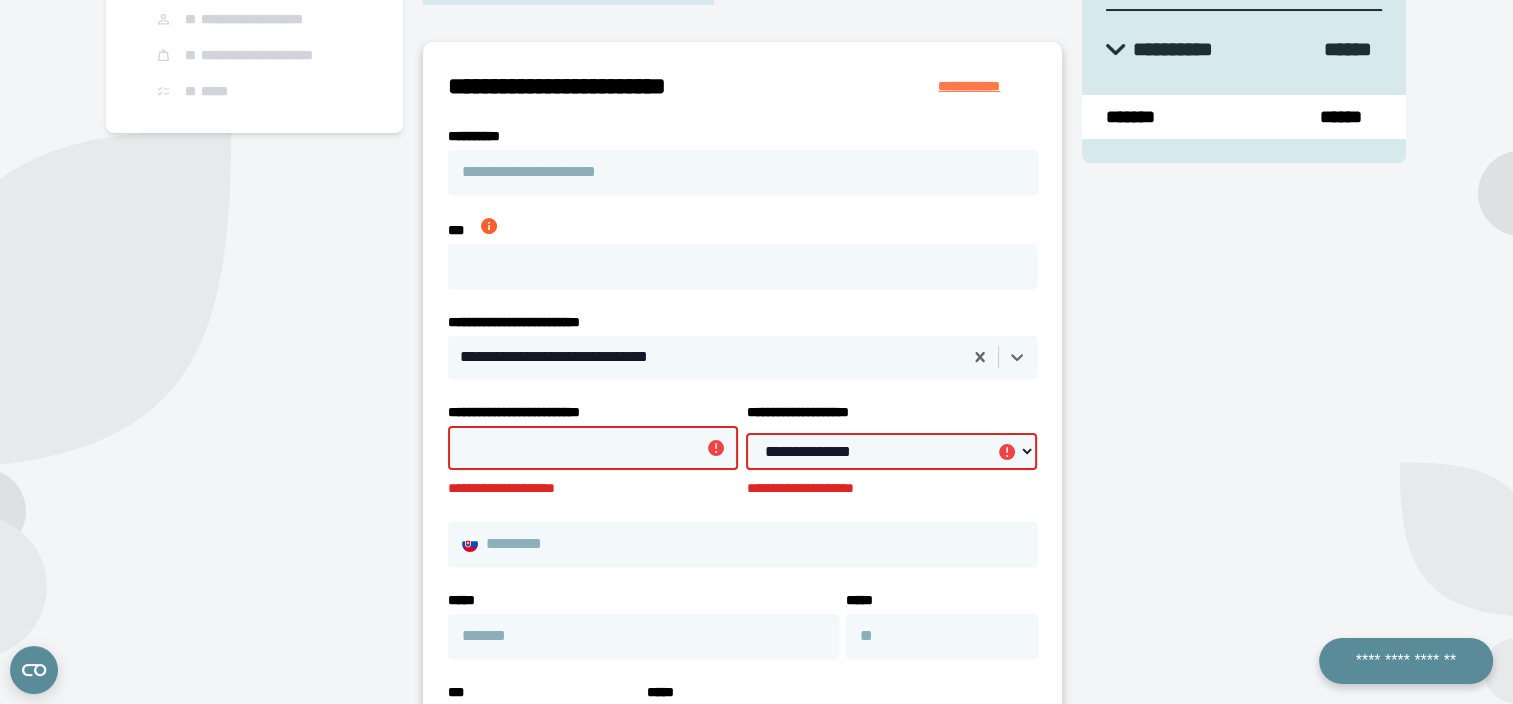 scroll, scrollTop: 110, scrollLeft: 0, axis: vertical 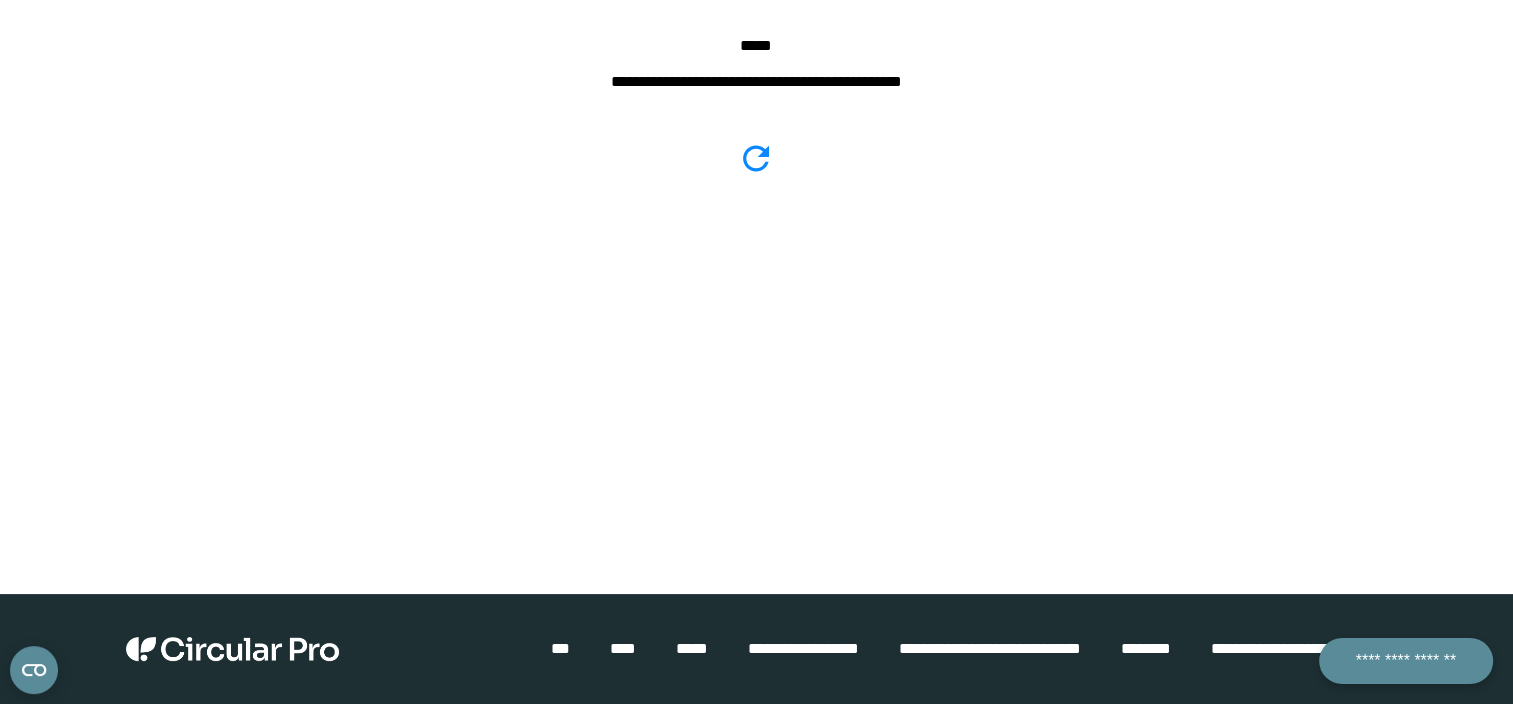 click on "**********" at bounding box center (756, 242) 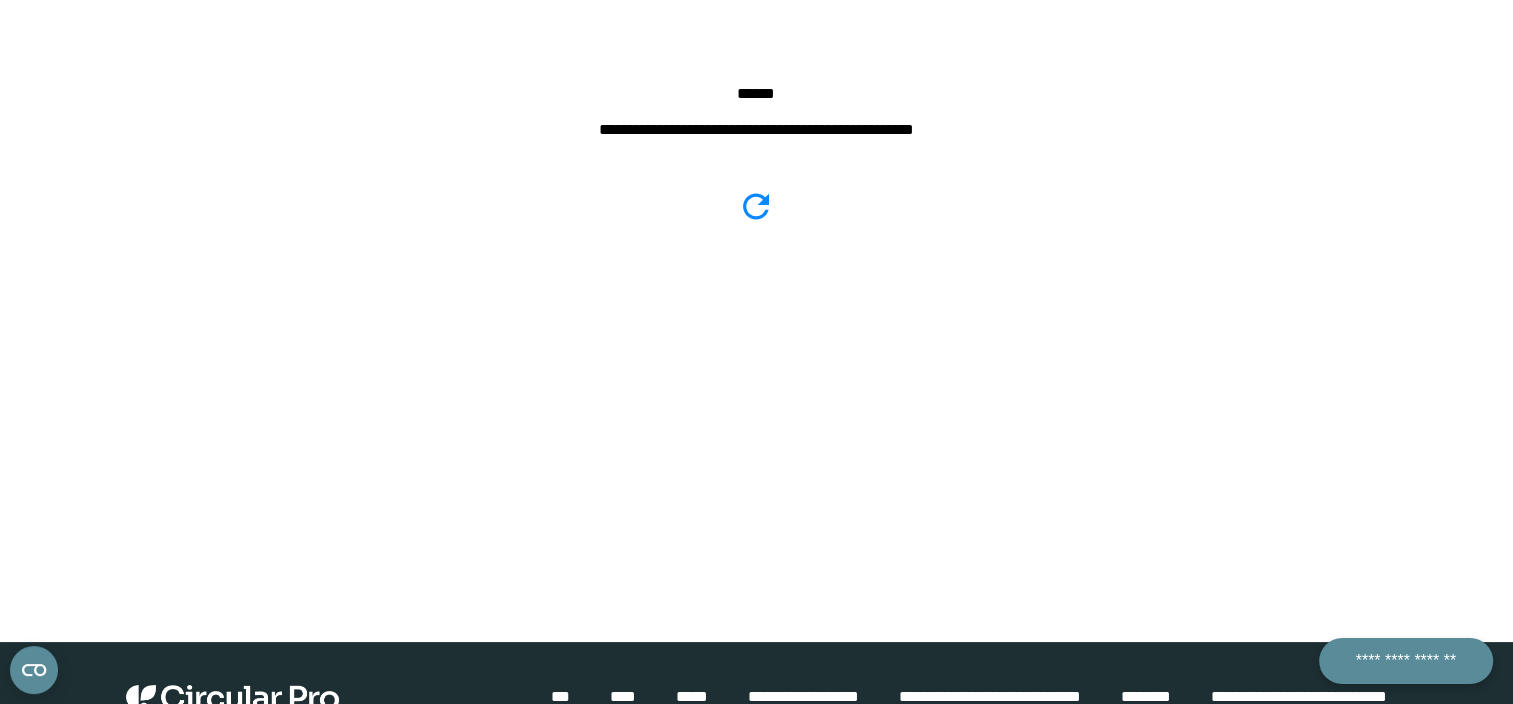 scroll, scrollTop: 0, scrollLeft: 0, axis: both 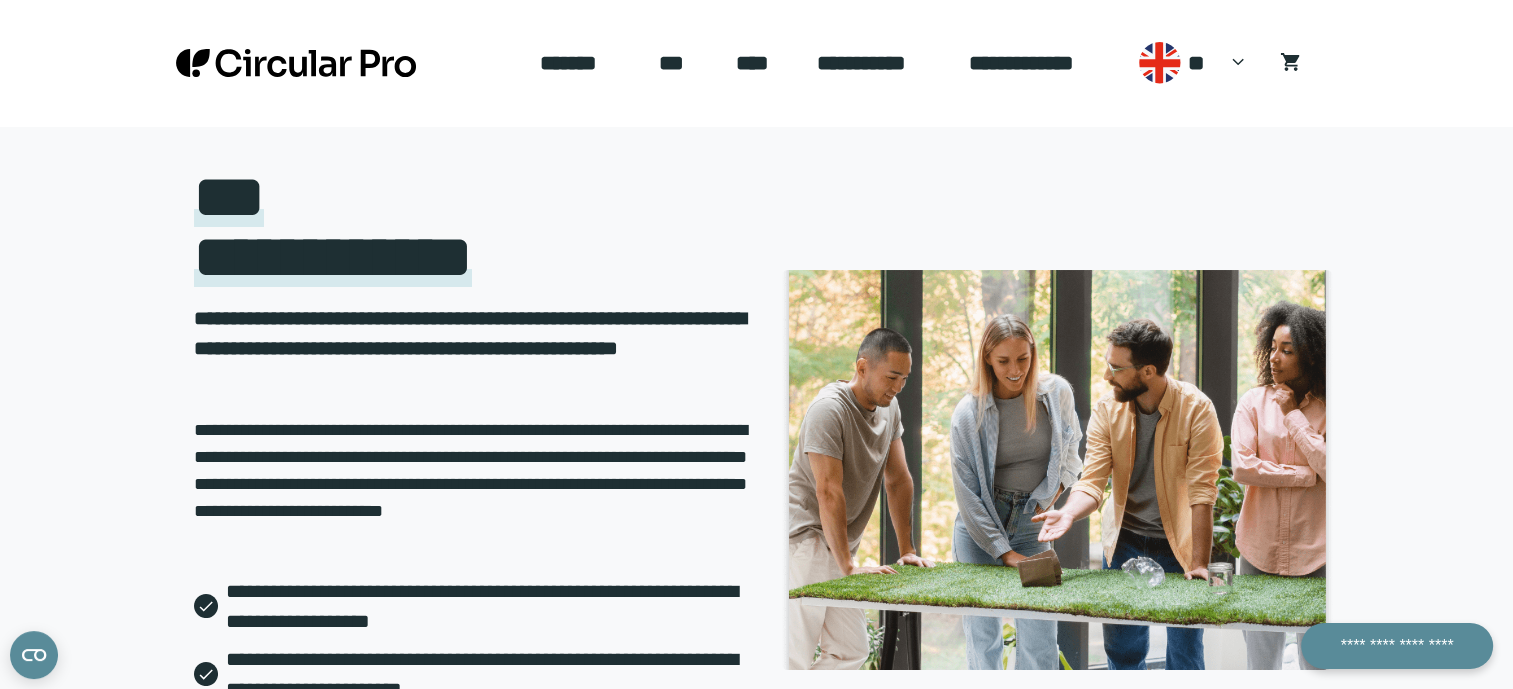 click on "*******" at bounding box center (583, 63) 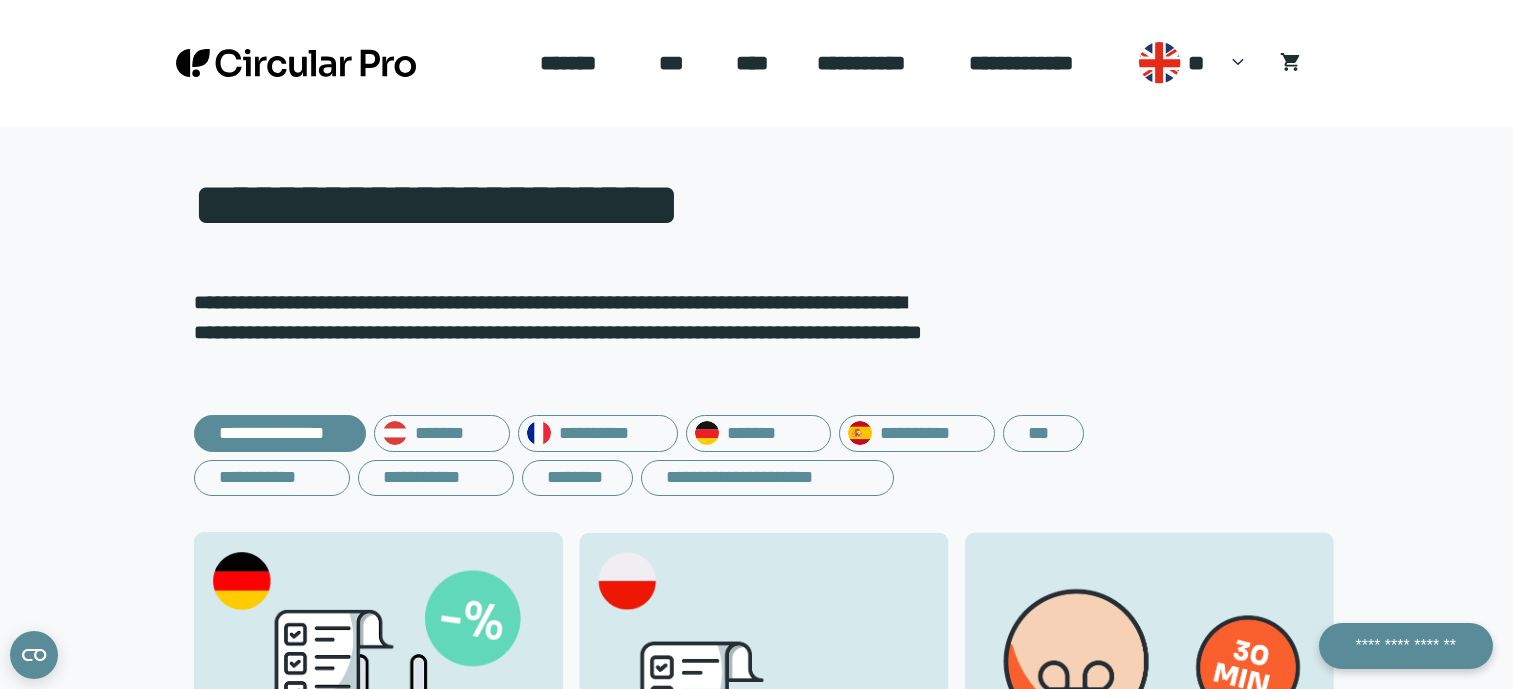 scroll, scrollTop: 0, scrollLeft: 0, axis: both 